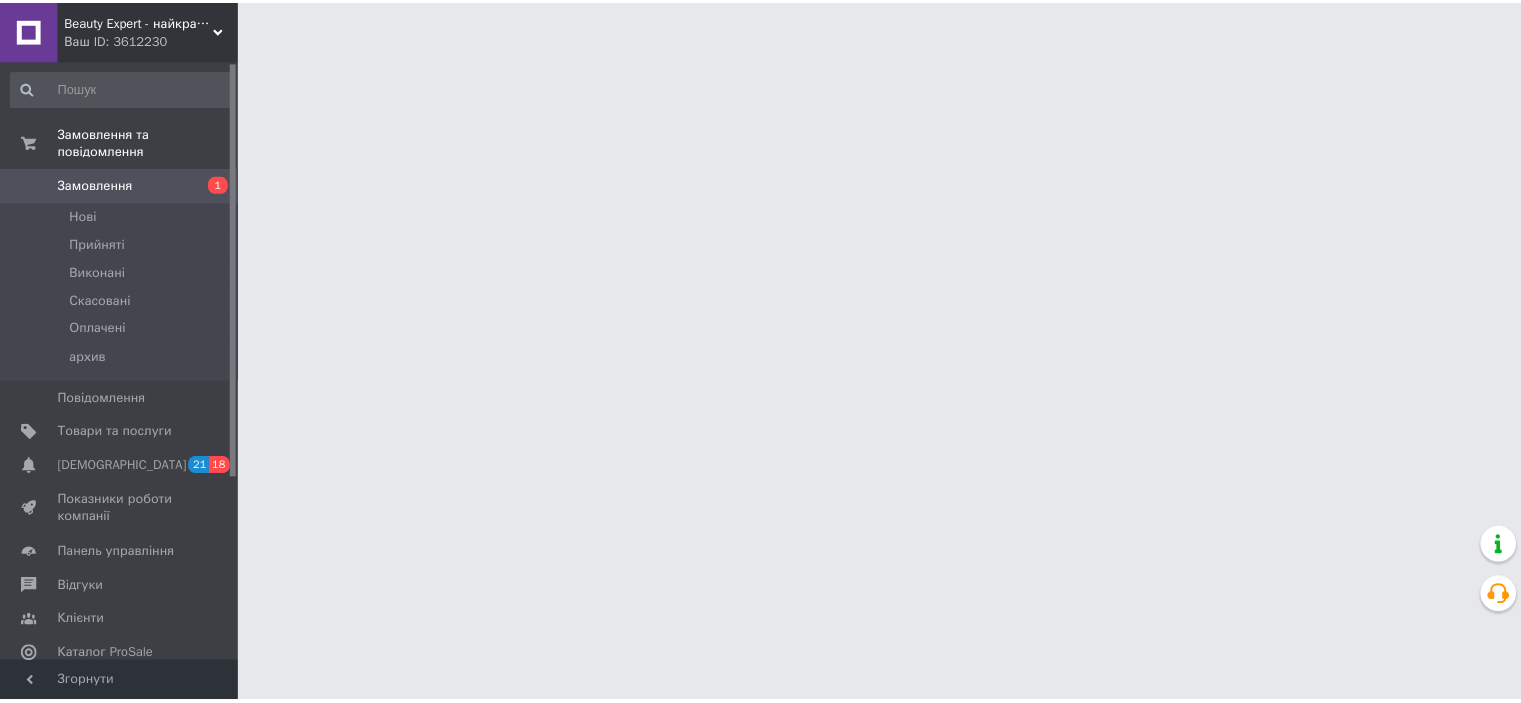 scroll, scrollTop: 0, scrollLeft: 0, axis: both 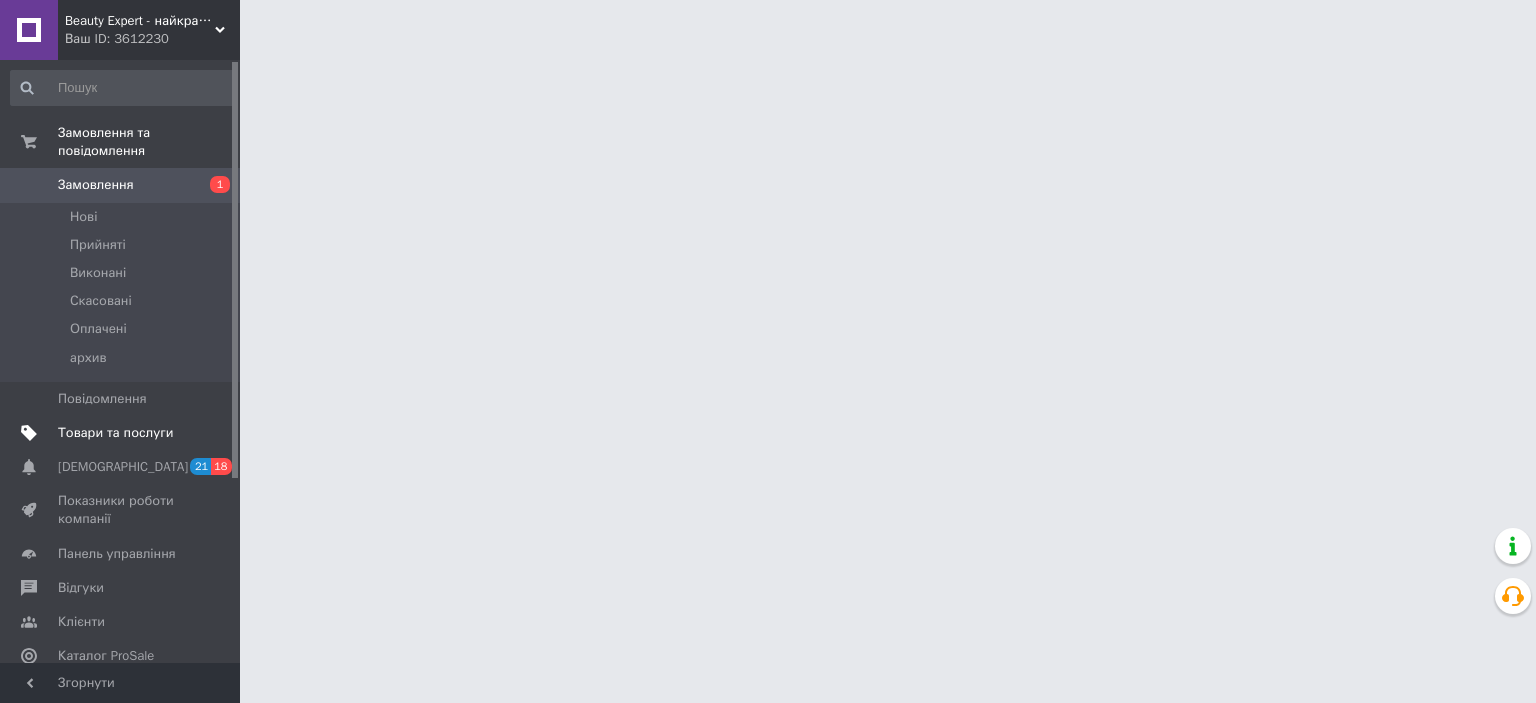 click on "Товари та послуги" at bounding box center [115, 433] 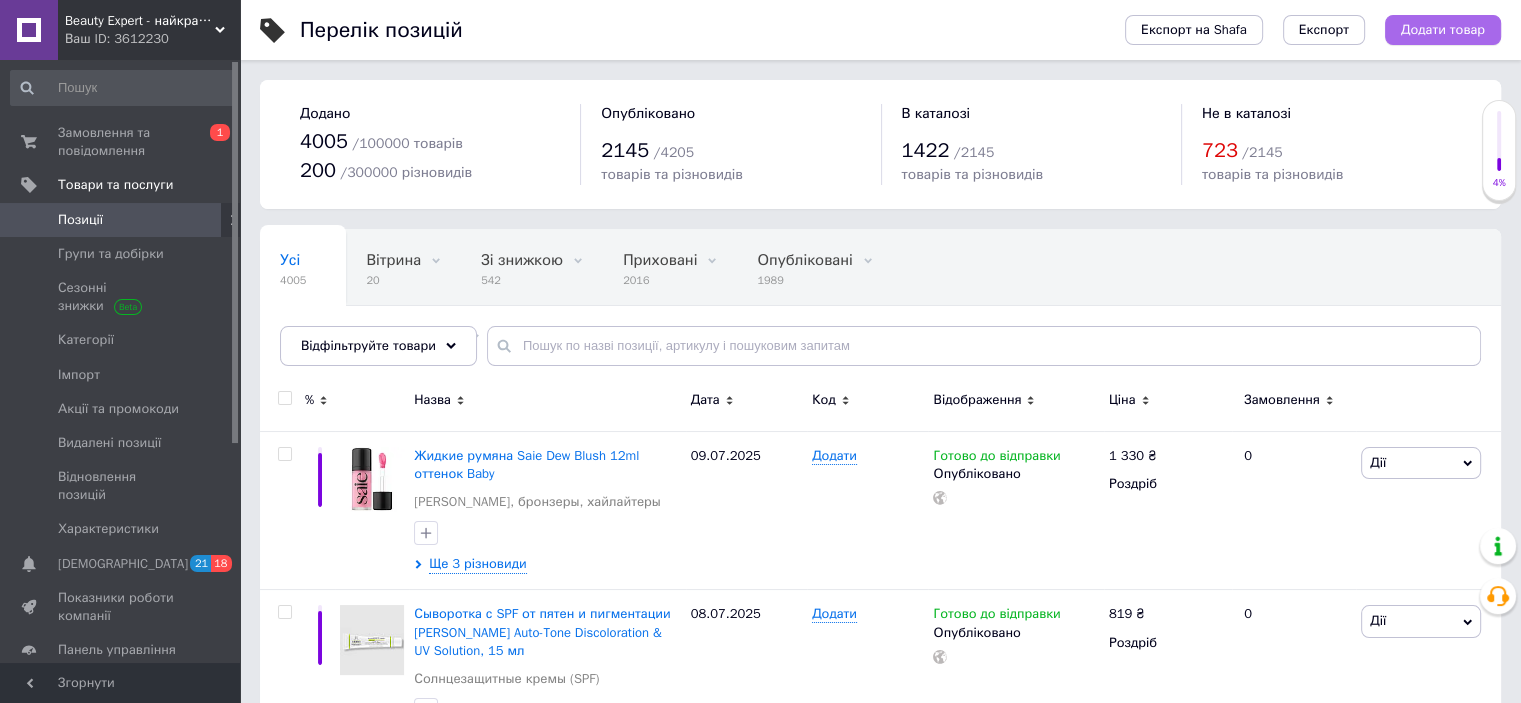 click on "Додати товар" at bounding box center [1443, 30] 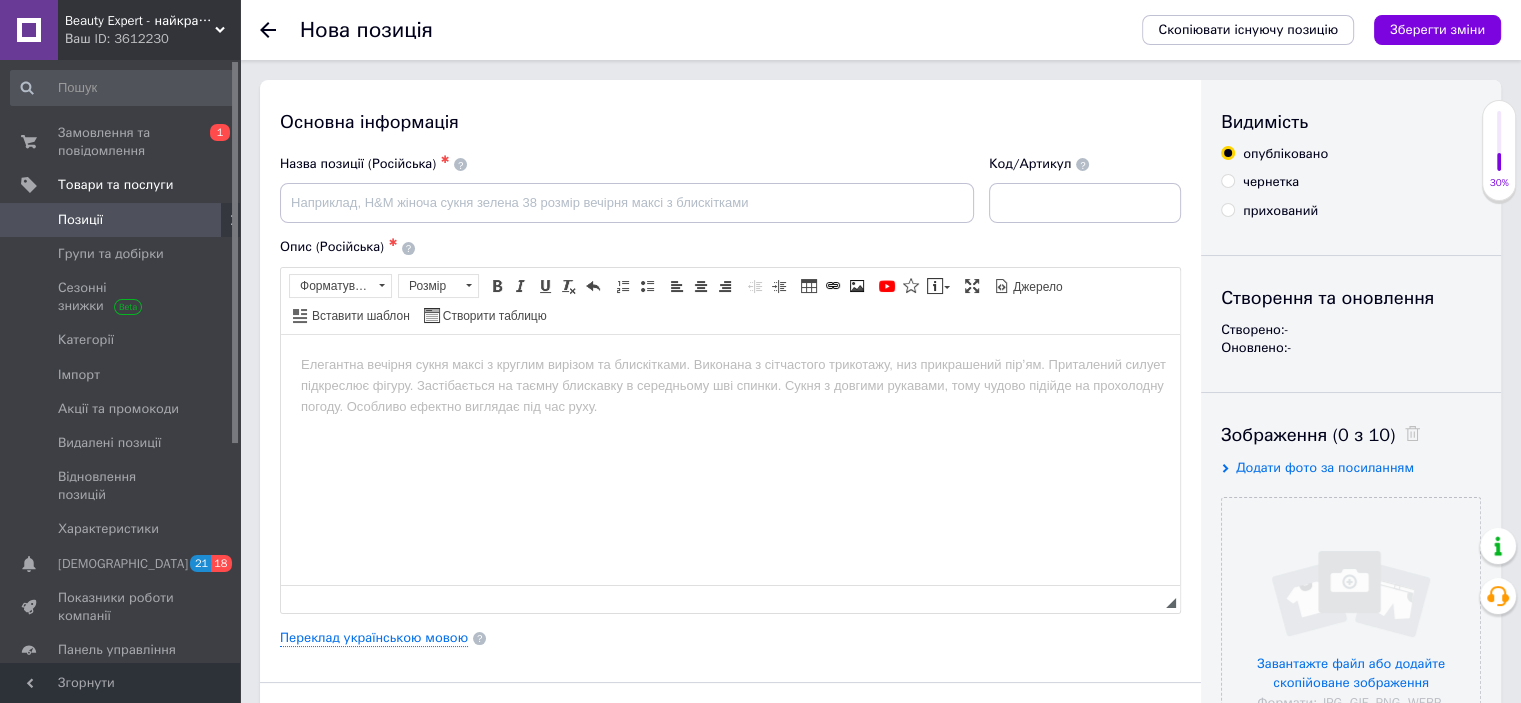 scroll, scrollTop: 0, scrollLeft: 0, axis: both 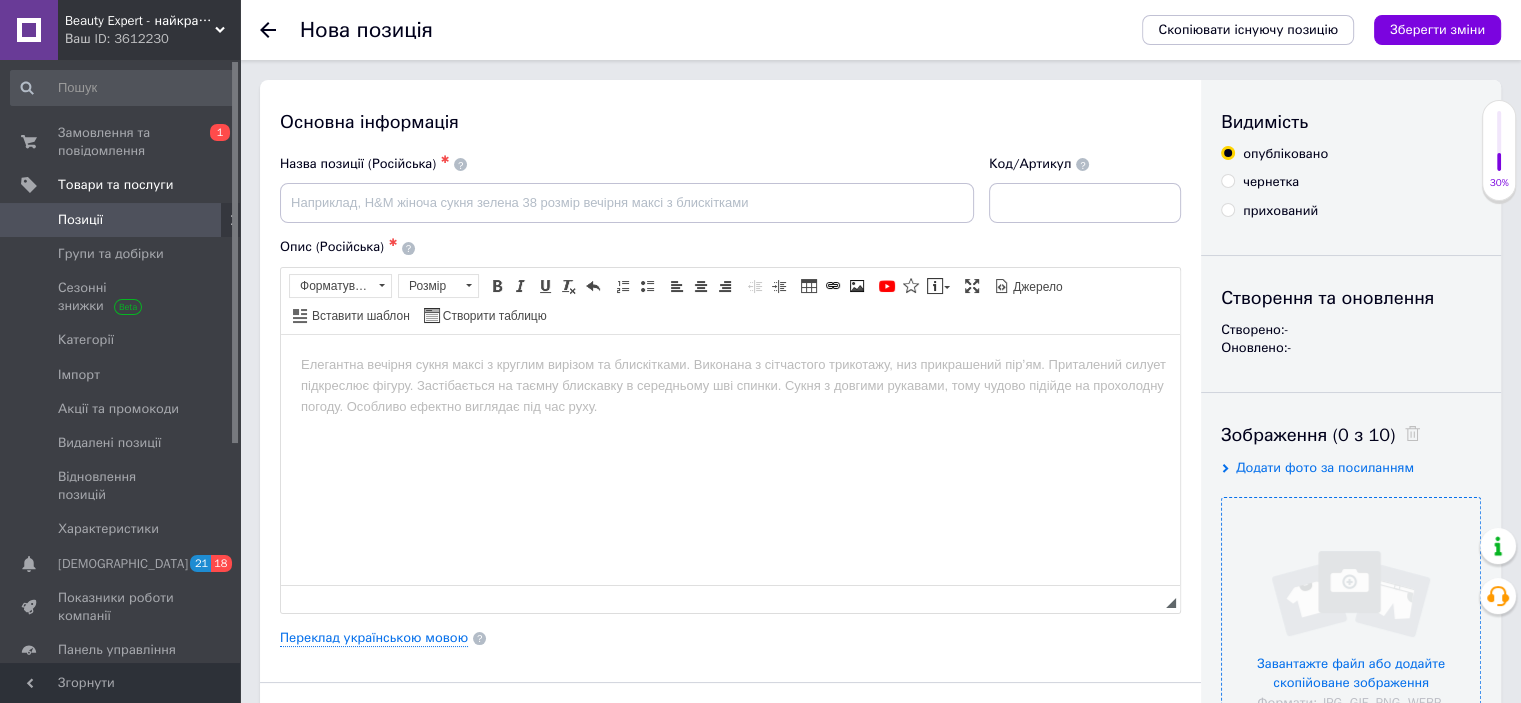 click at bounding box center (1351, 627) 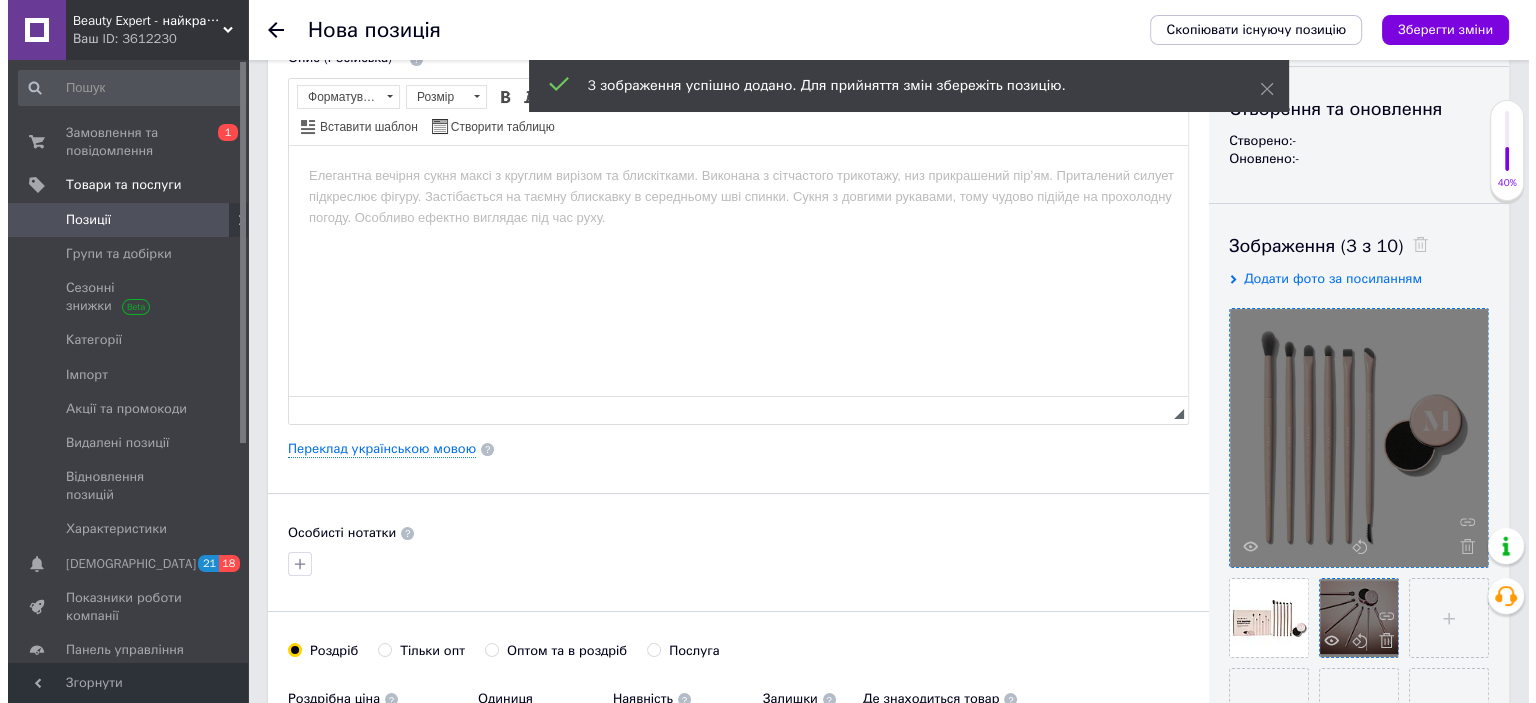 scroll, scrollTop: 100, scrollLeft: 0, axis: vertical 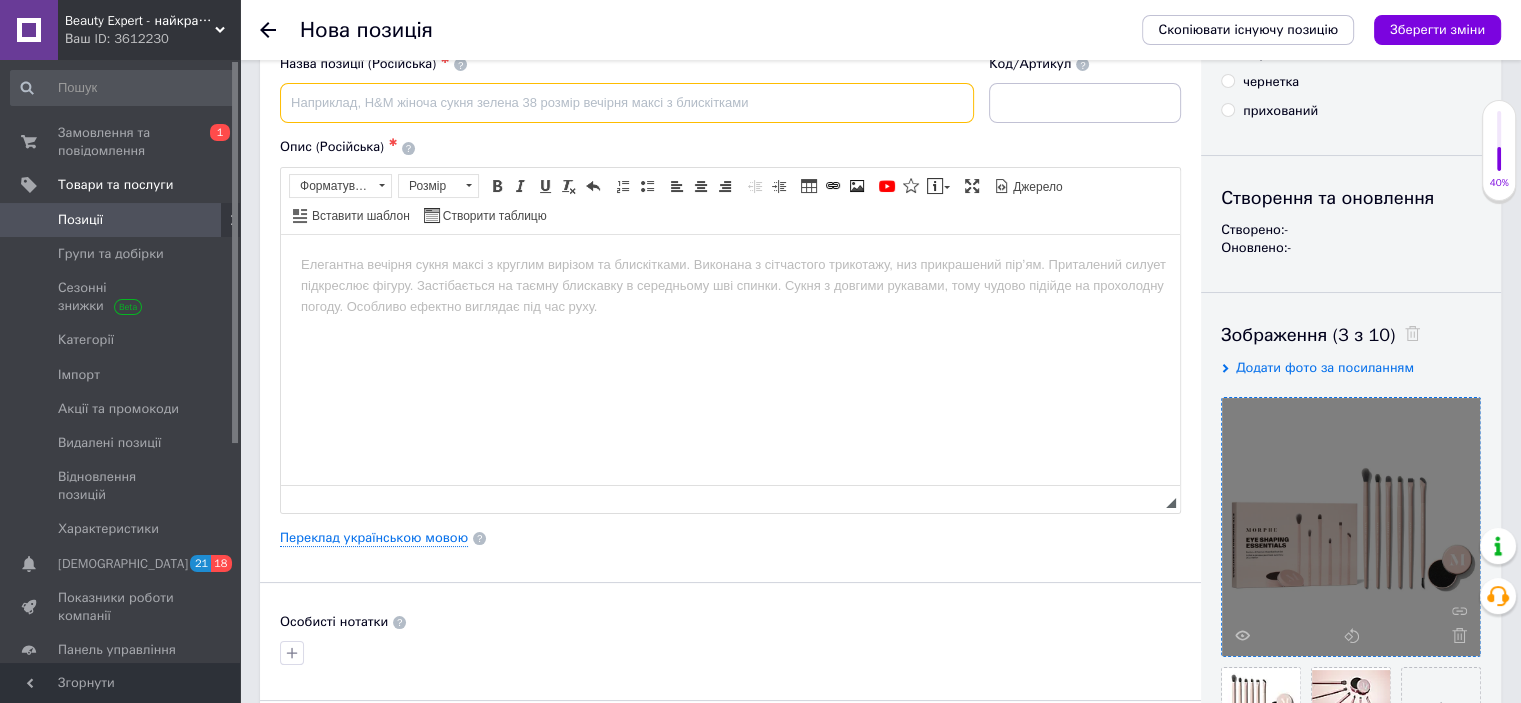 drag, startPoint x: 629, startPoint y: 103, endPoint x: 585, endPoint y: 0, distance: 112.00446 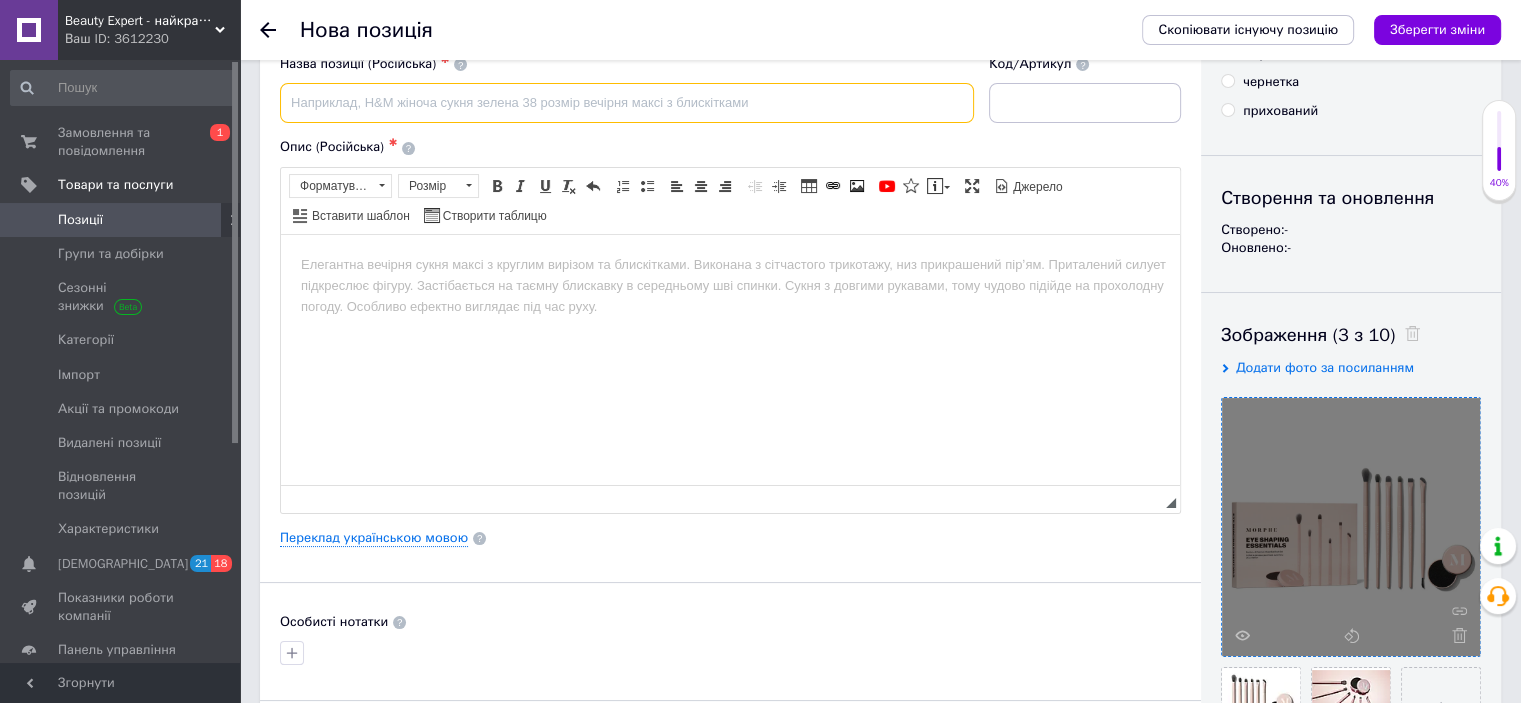 click at bounding box center [627, 103] 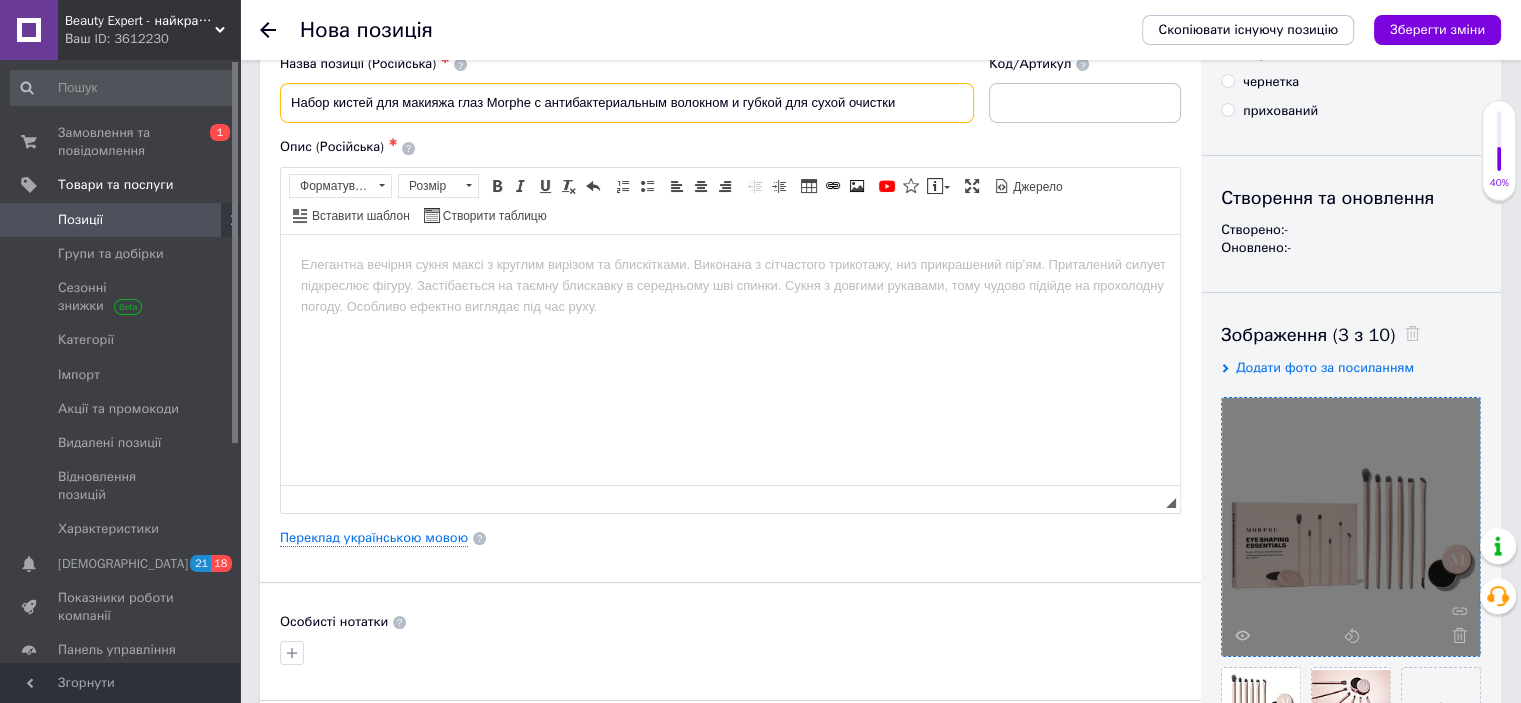 type on "Набор кистей для макияжа глаз Morphe с антибактериальным волокном и губкой для сухой очистки" 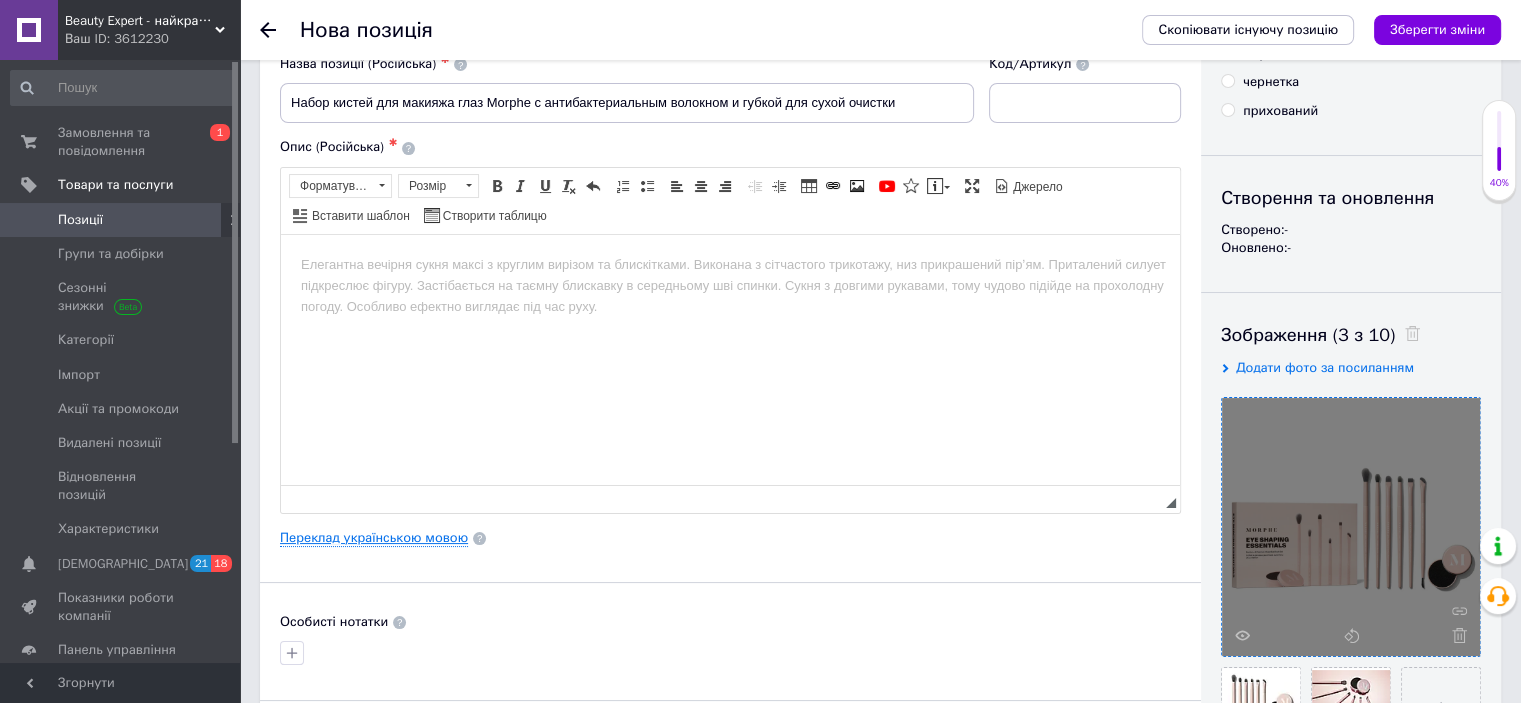 click on "Переклад українською мовою" at bounding box center (374, 538) 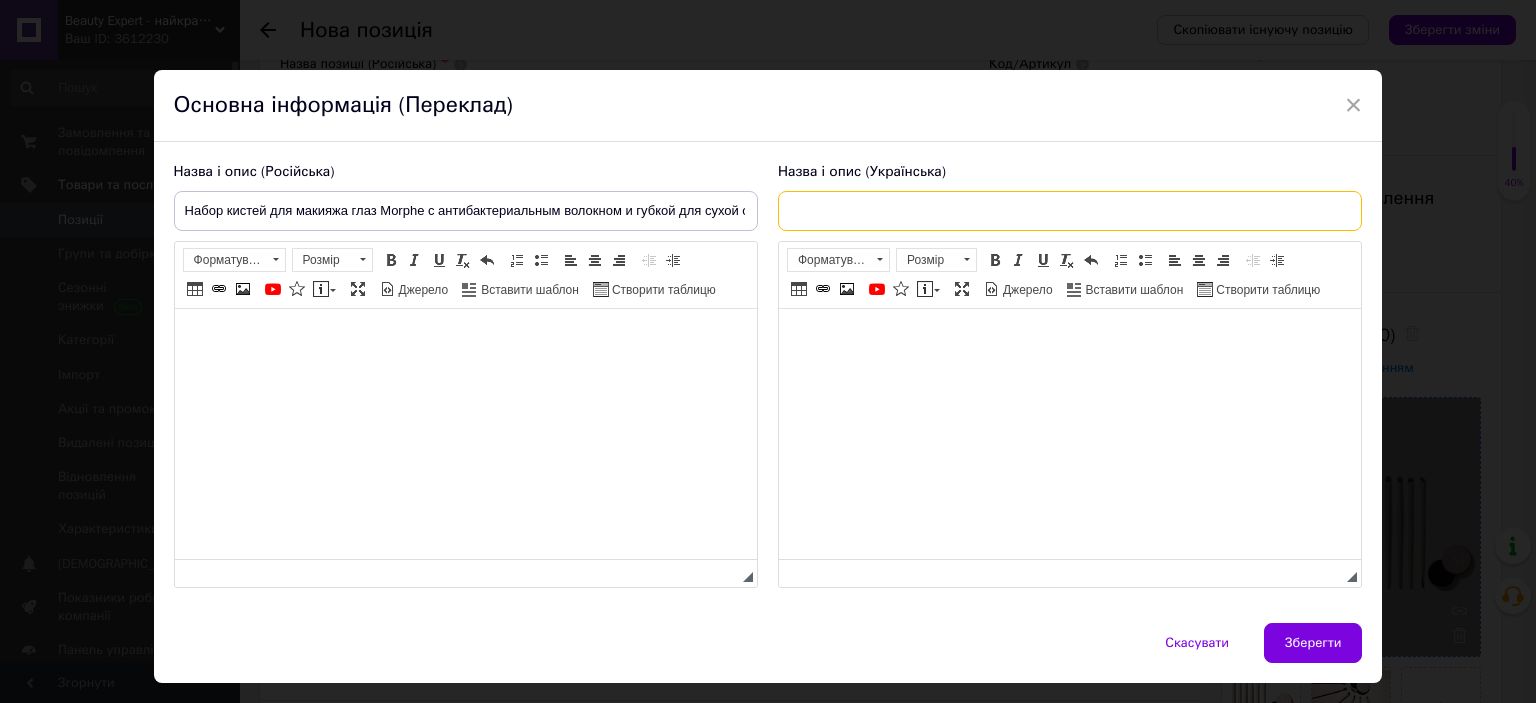 drag, startPoint x: 928, startPoint y: 215, endPoint x: 638, endPoint y: 4, distance: 358.6377 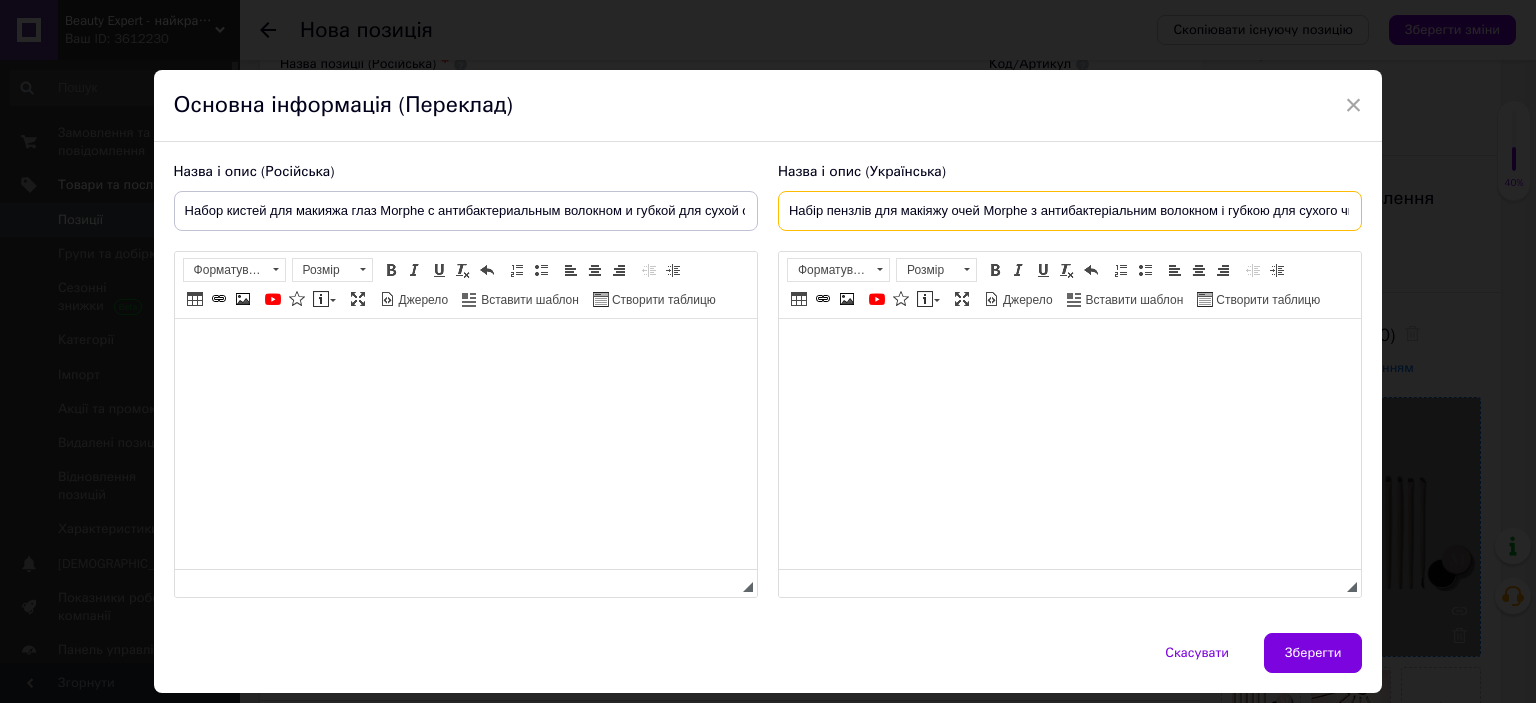 scroll, scrollTop: 0, scrollLeft: 46, axis: horizontal 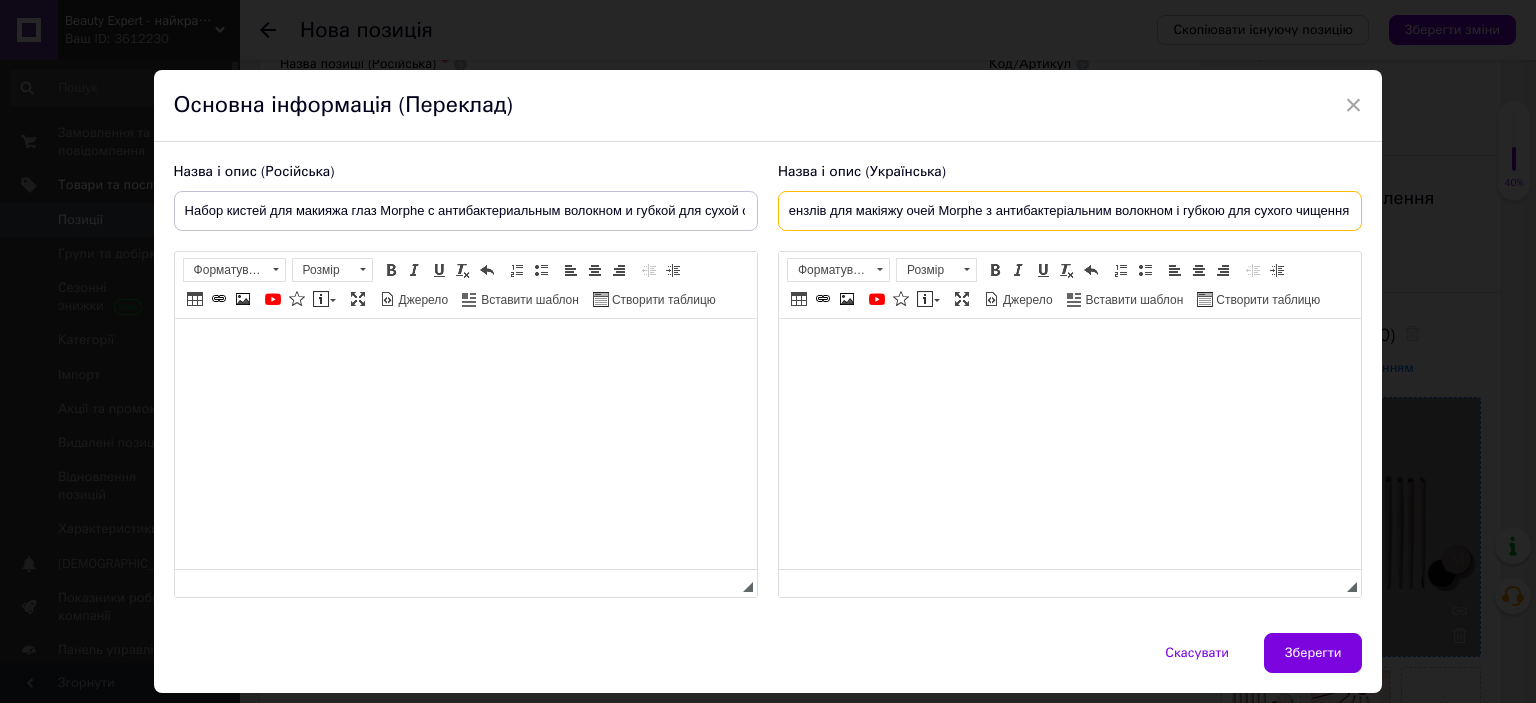 type on "Набір пензлів для макіяжу очей Morphe з антибактеріальним волокном і губкою для сухого чищення" 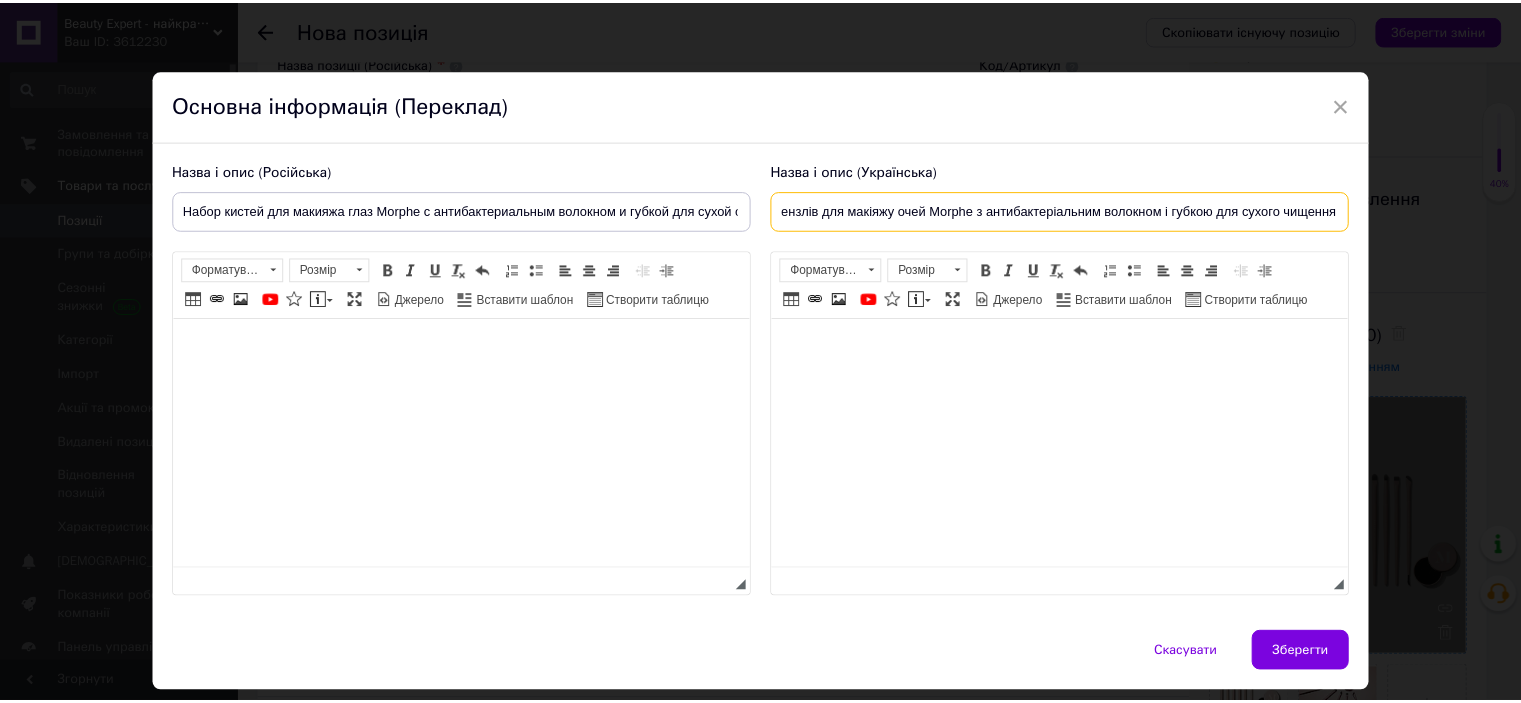 scroll, scrollTop: 0, scrollLeft: 0, axis: both 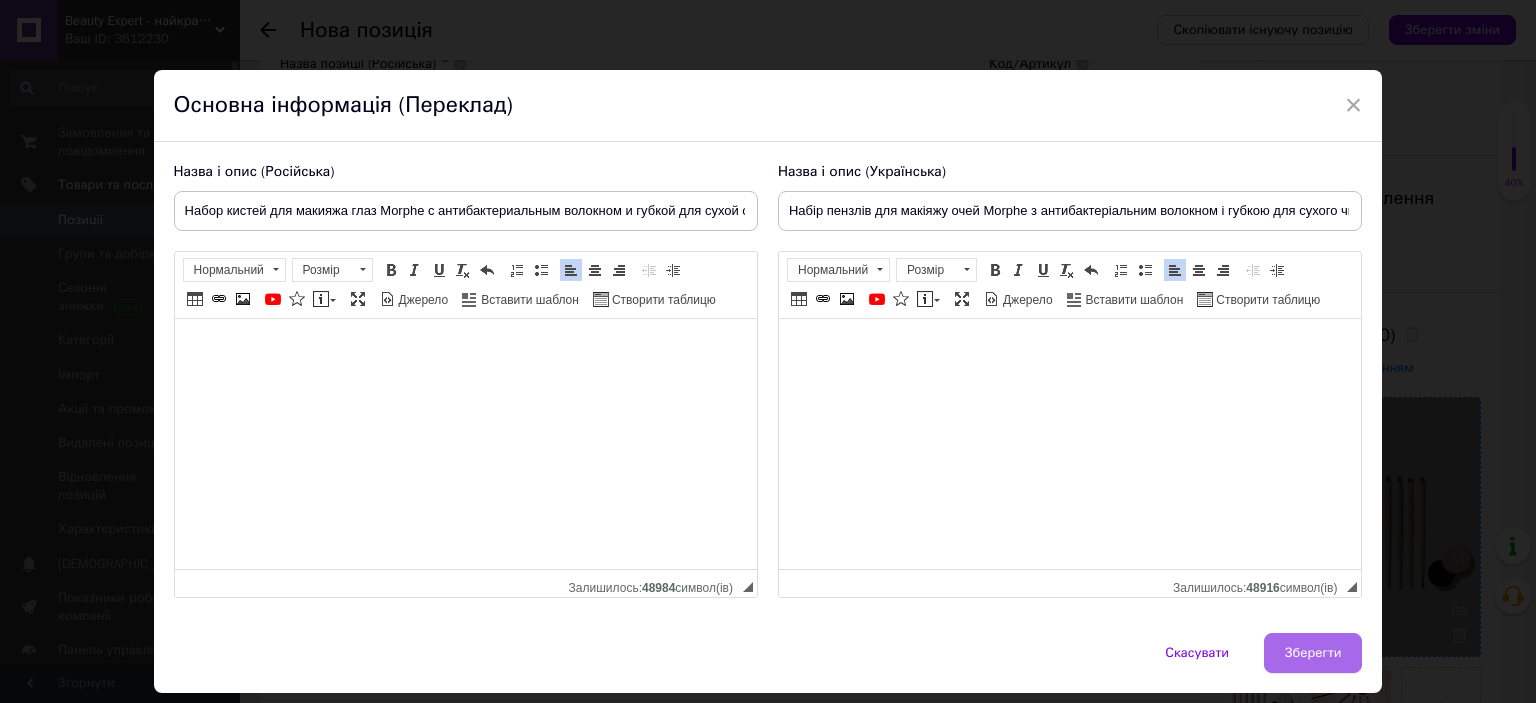 click on "Зберегти" at bounding box center [1313, 653] 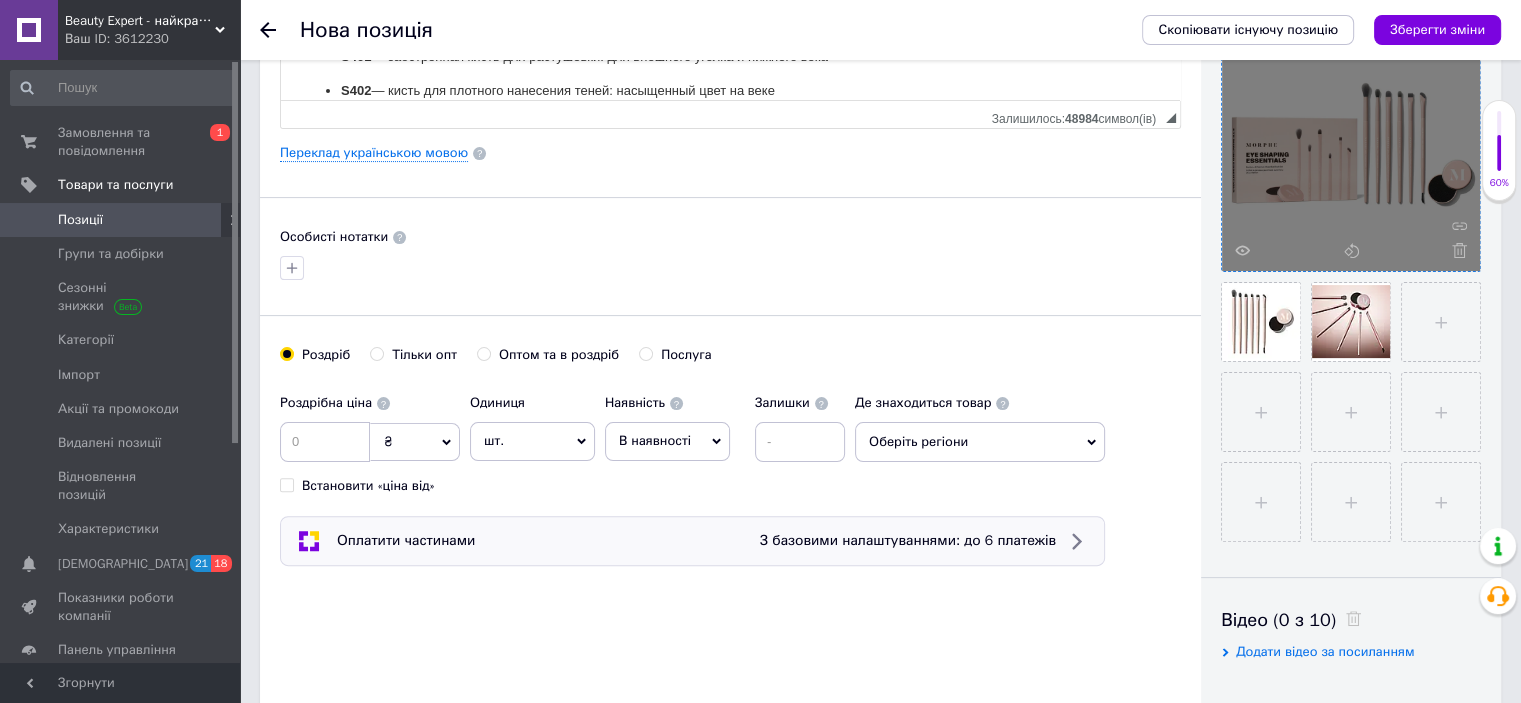 scroll, scrollTop: 500, scrollLeft: 0, axis: vertical 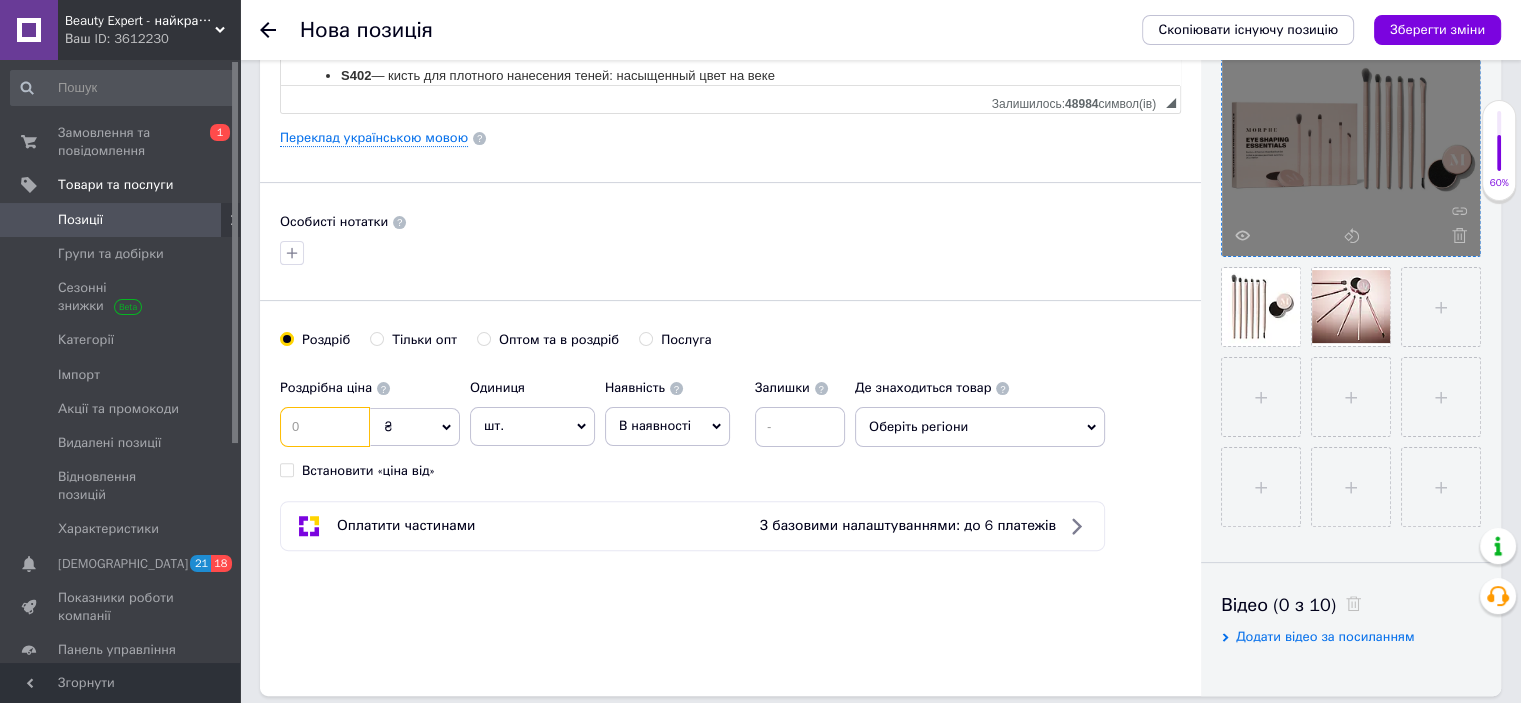 click at bounding box center (325, 427) 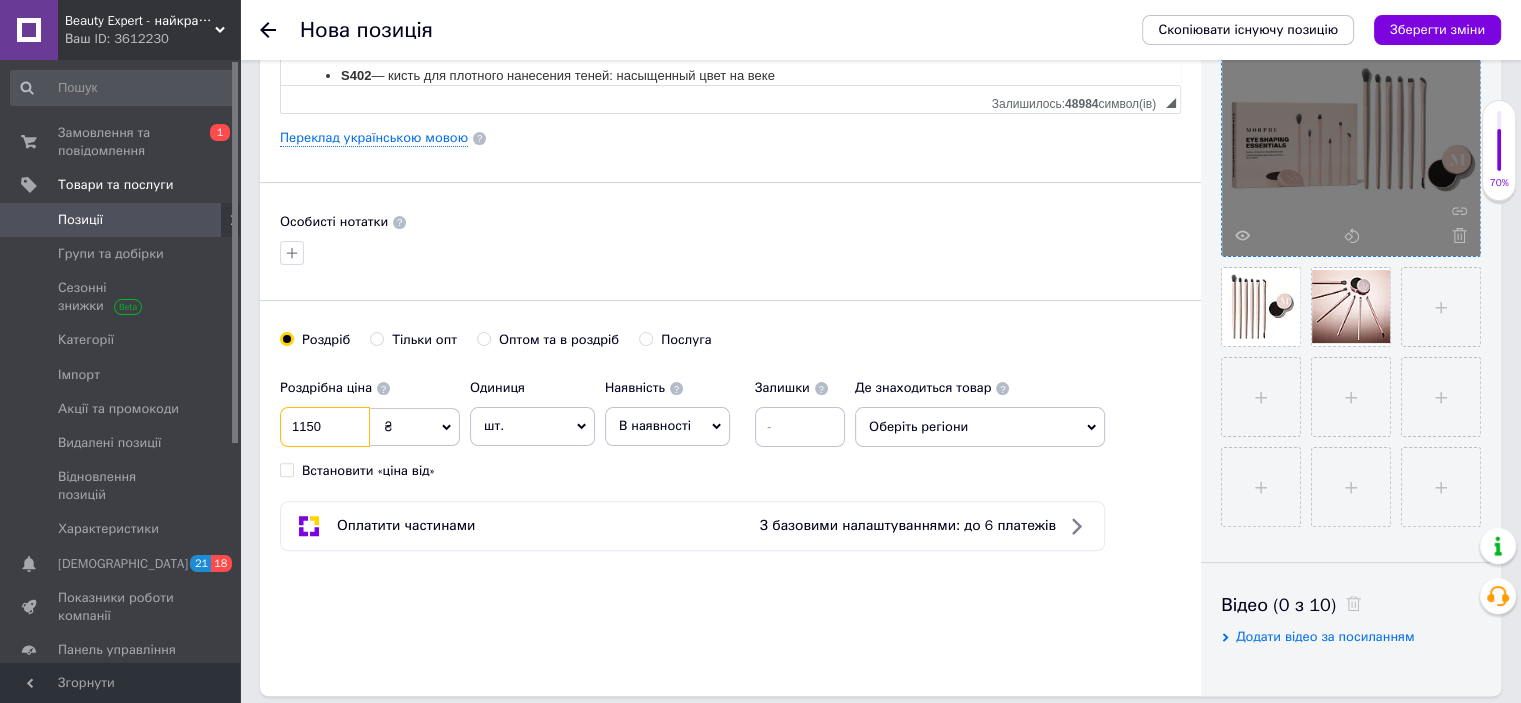 type on "1150" 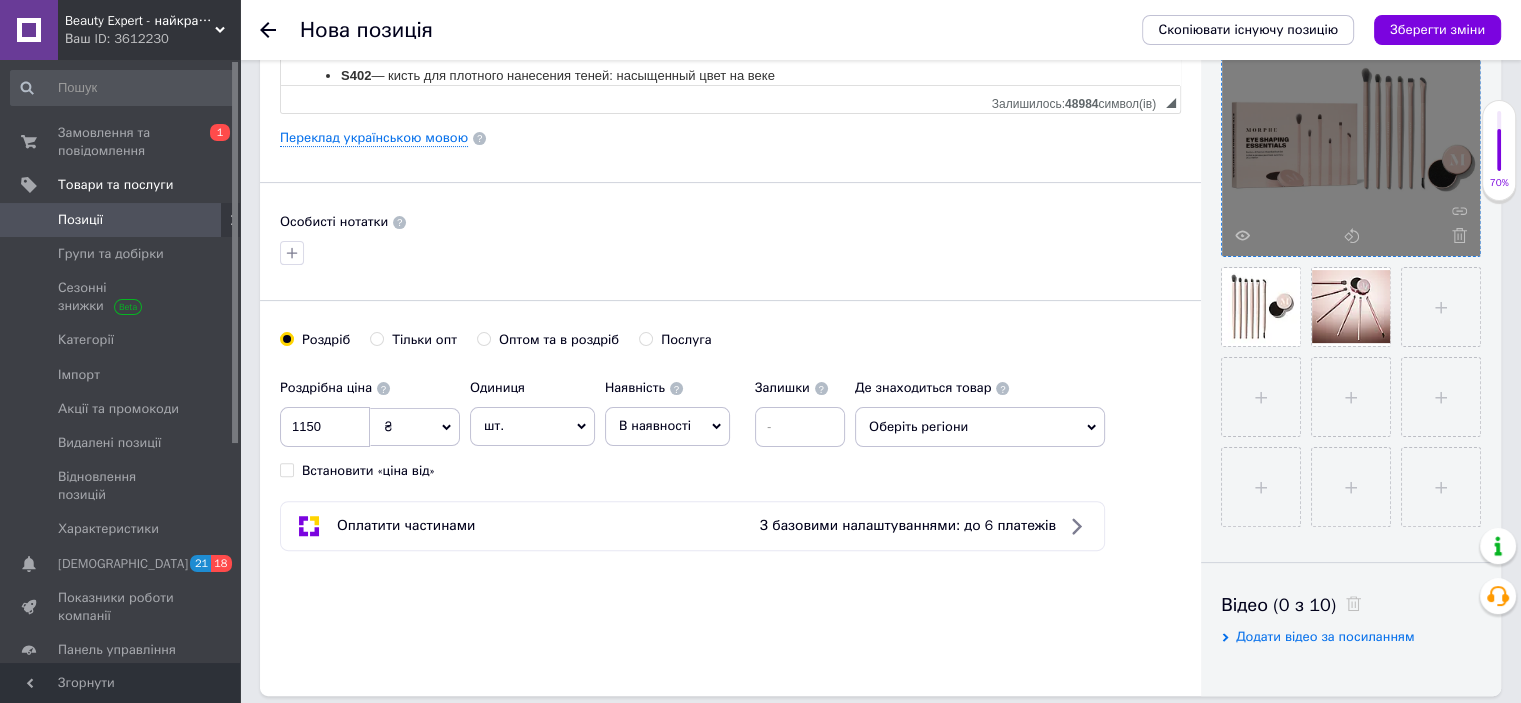 click on "В наявності" at bounding box center (655, 425) 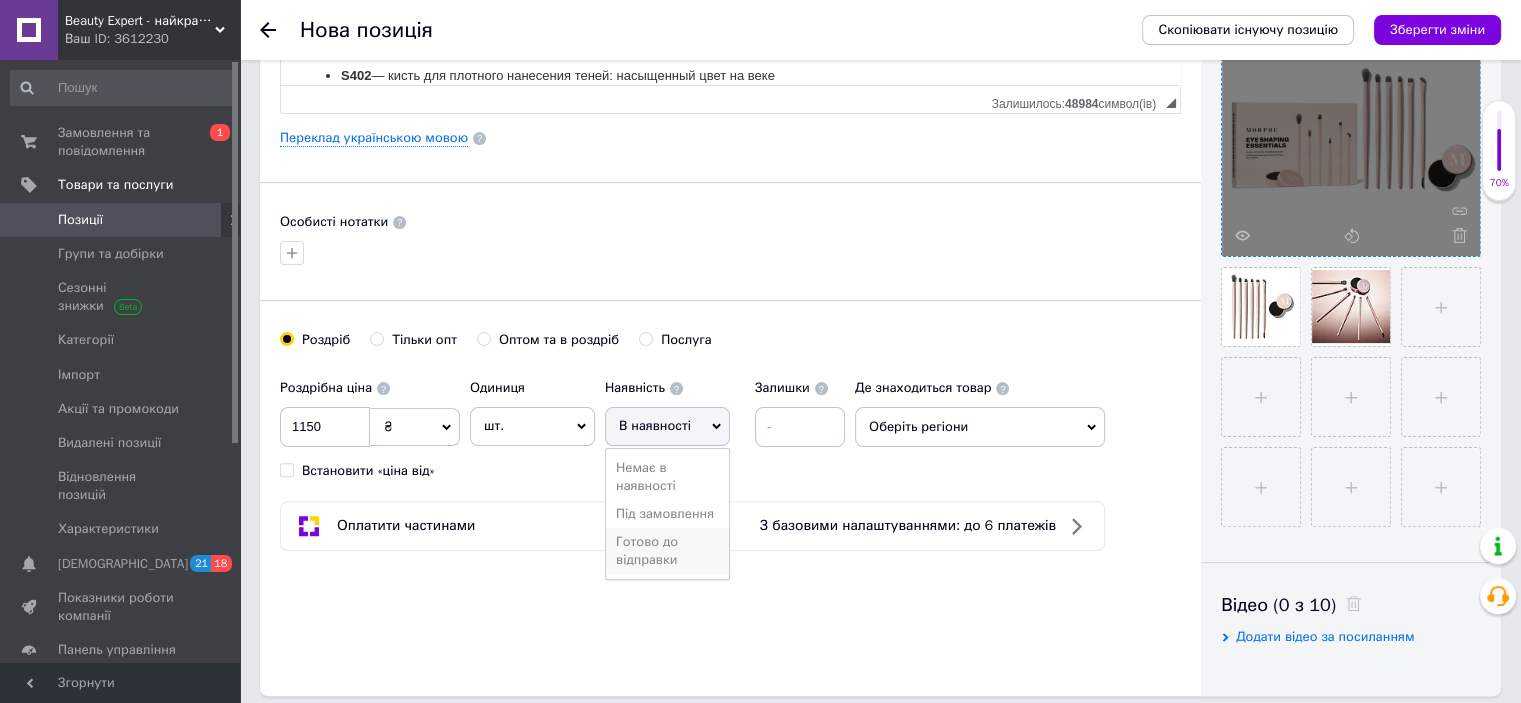 drag, startPoint x: 663, startPoint y: 560, endPoint x: 912, endPoint y: 491, distance: 258.38342 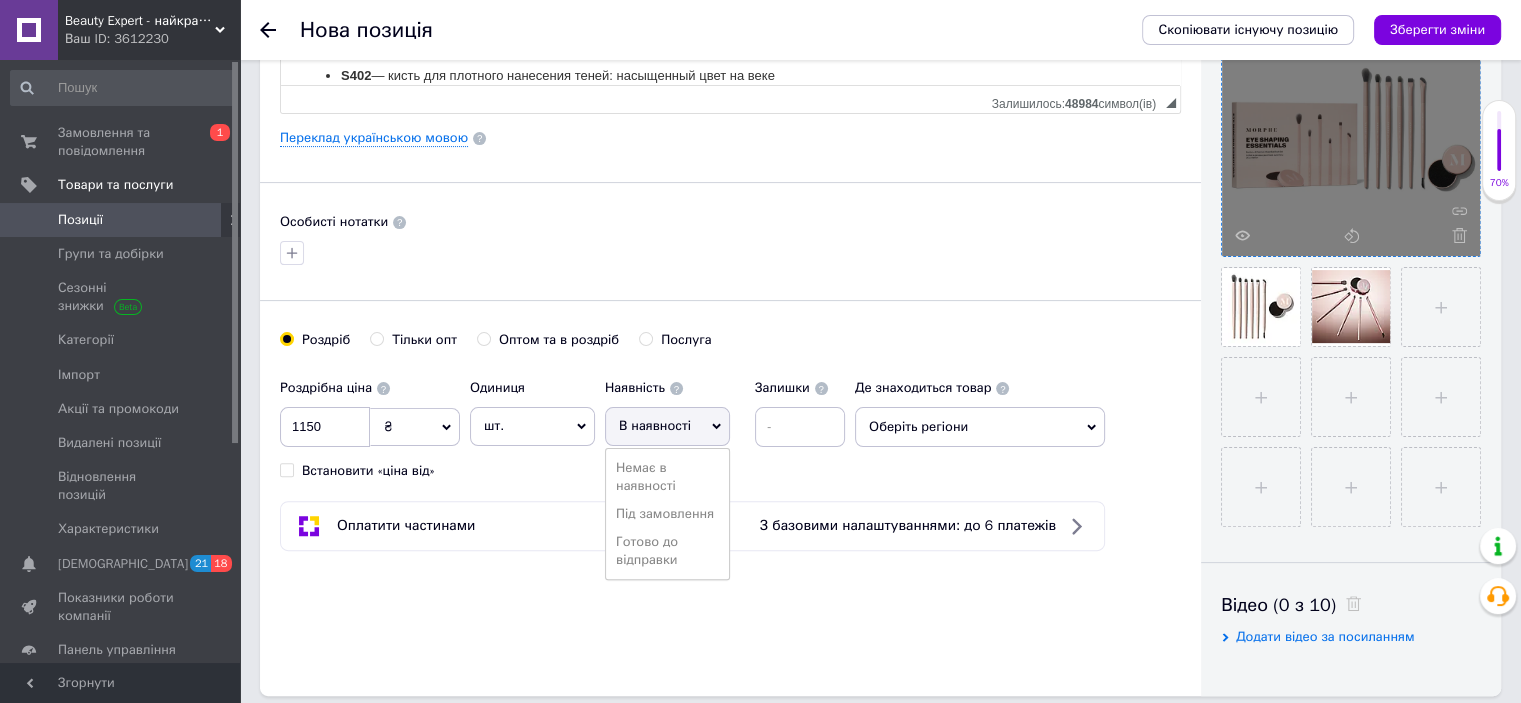 click on "Готово до відправки" at bounding box center (667, 551) 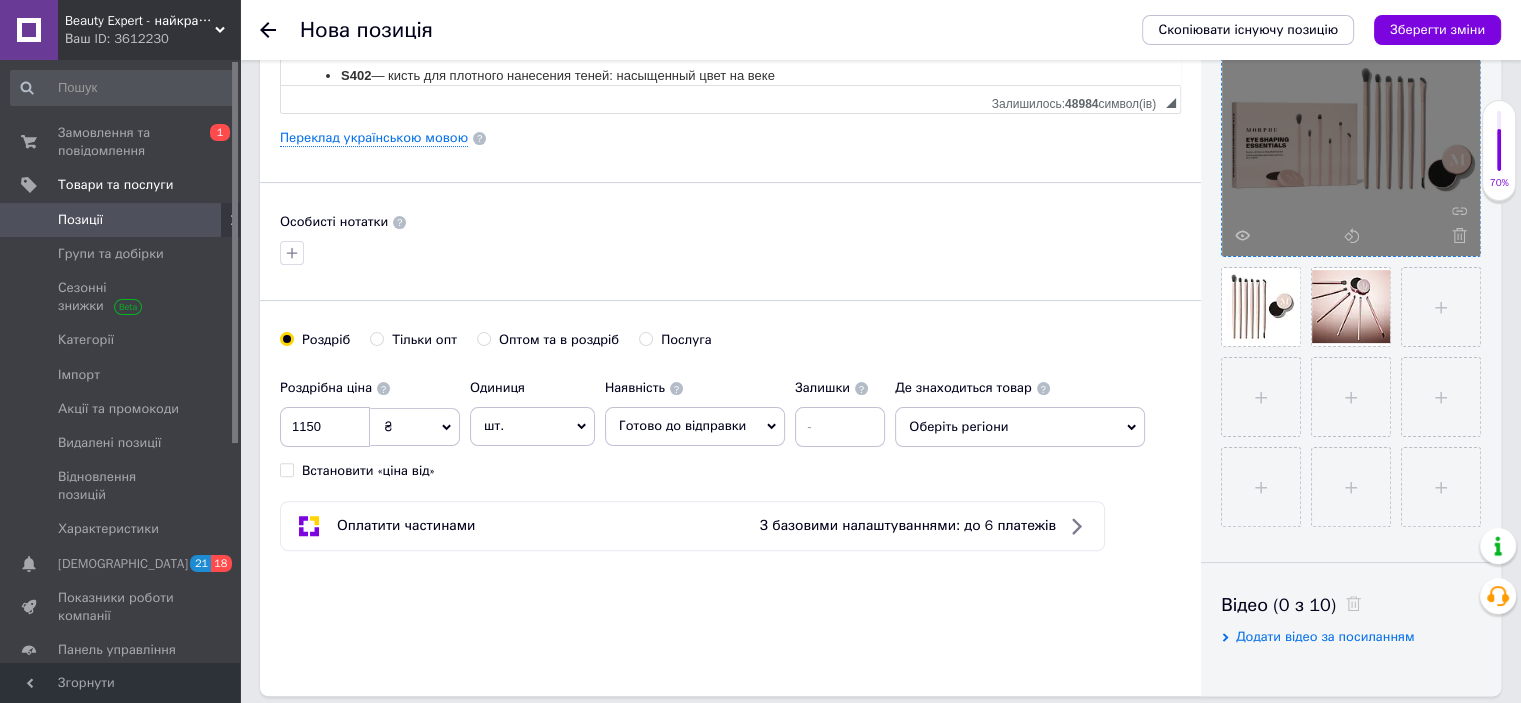 click on "Оберіть регіони" at bounding box center [1020, 427] 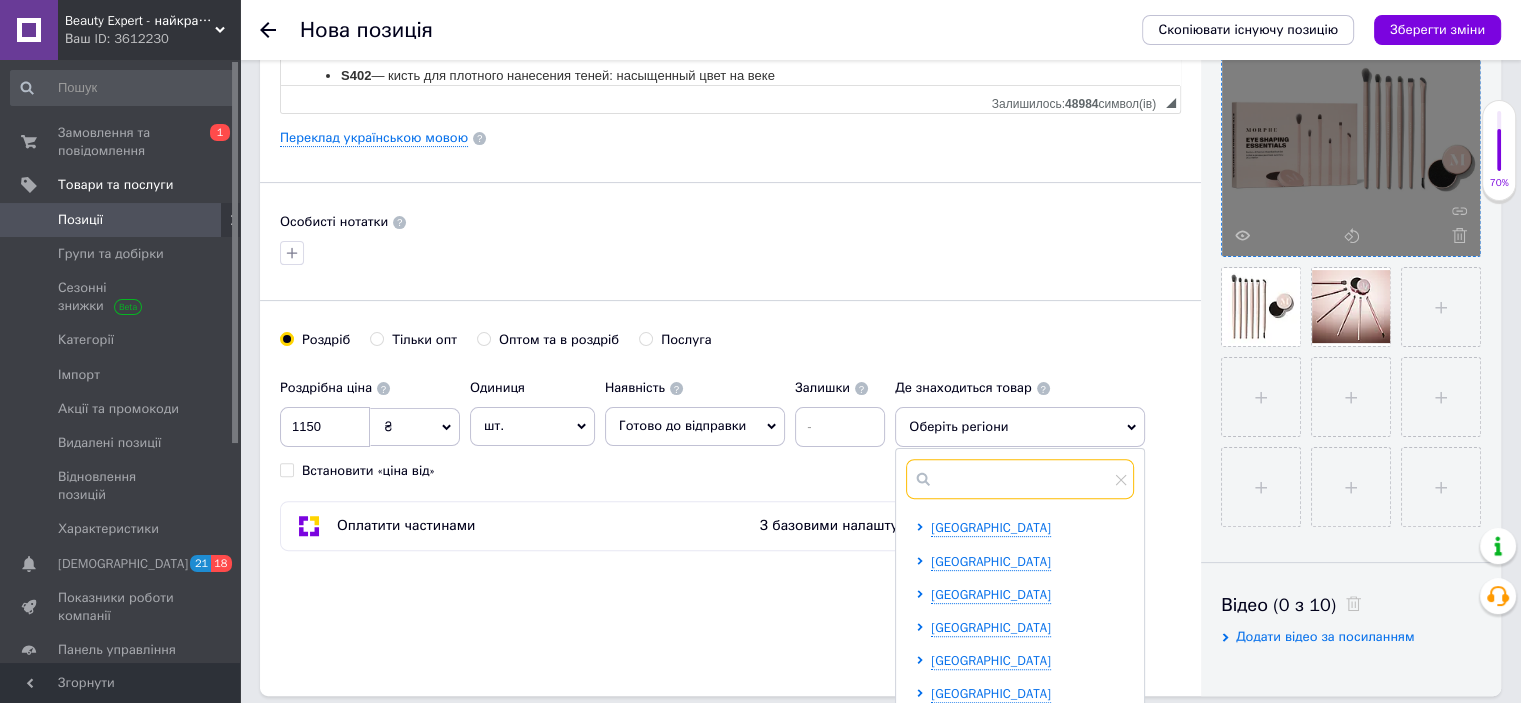 click at bounding box center [1020, 479] 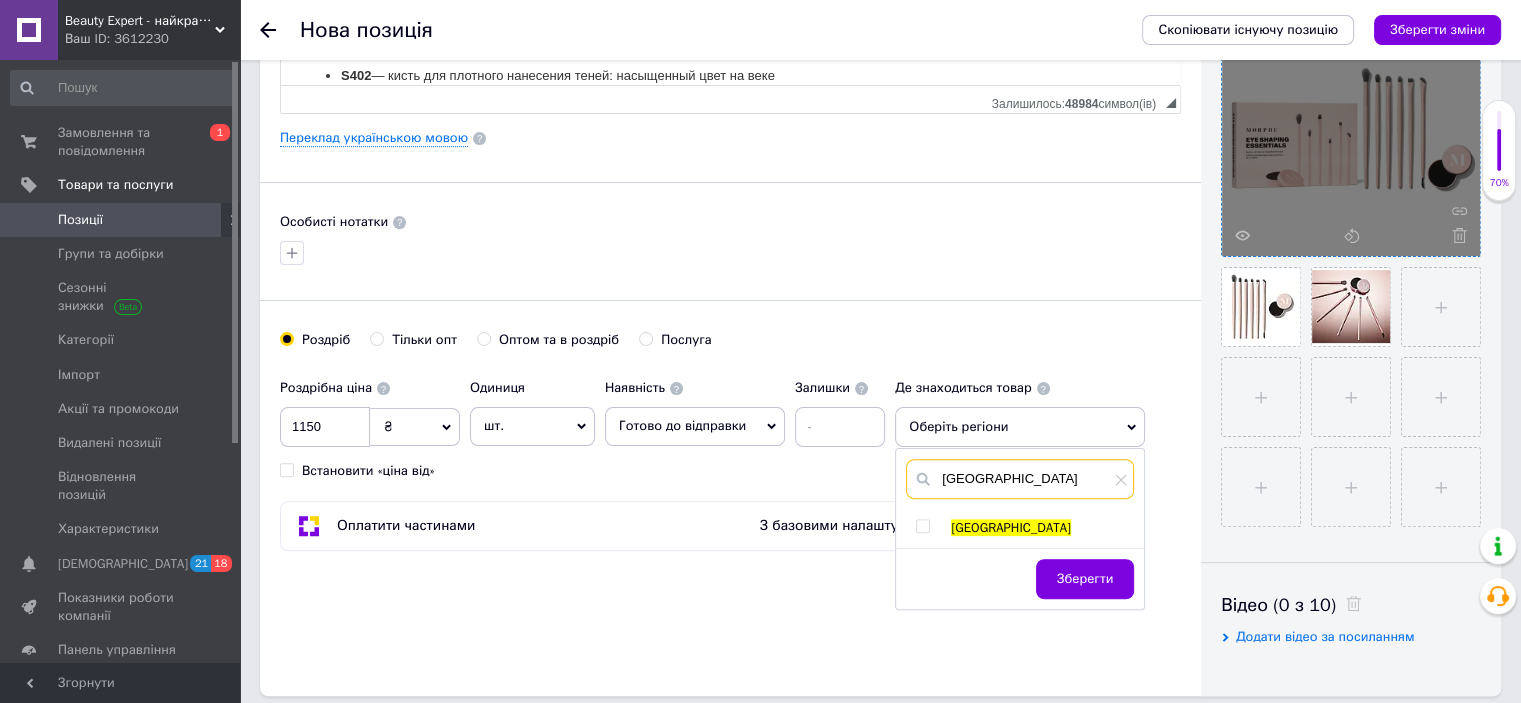 type on "[GEOGRAPHIC_DATA]" 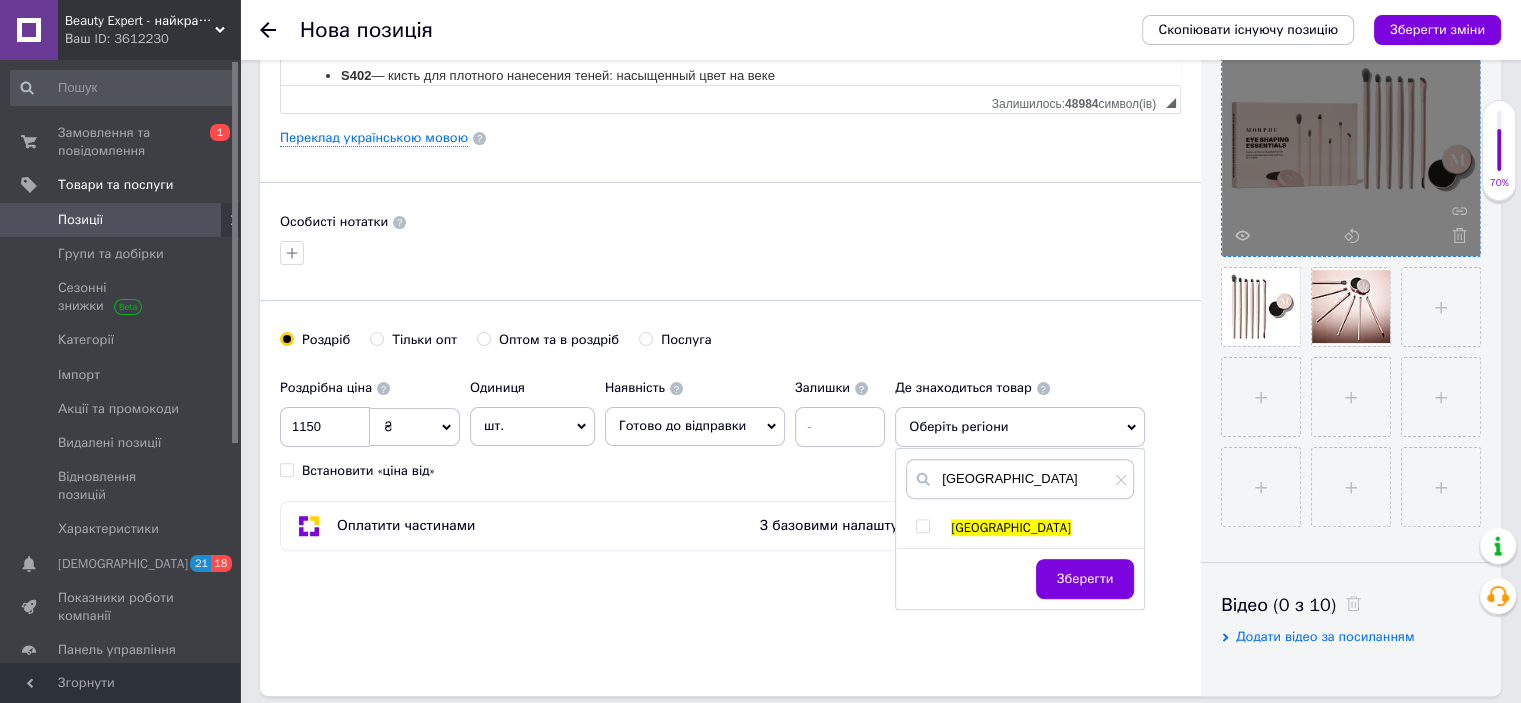 click on "[GEOGRAPHIC_DATA]" at bounding box center [1011, 527] 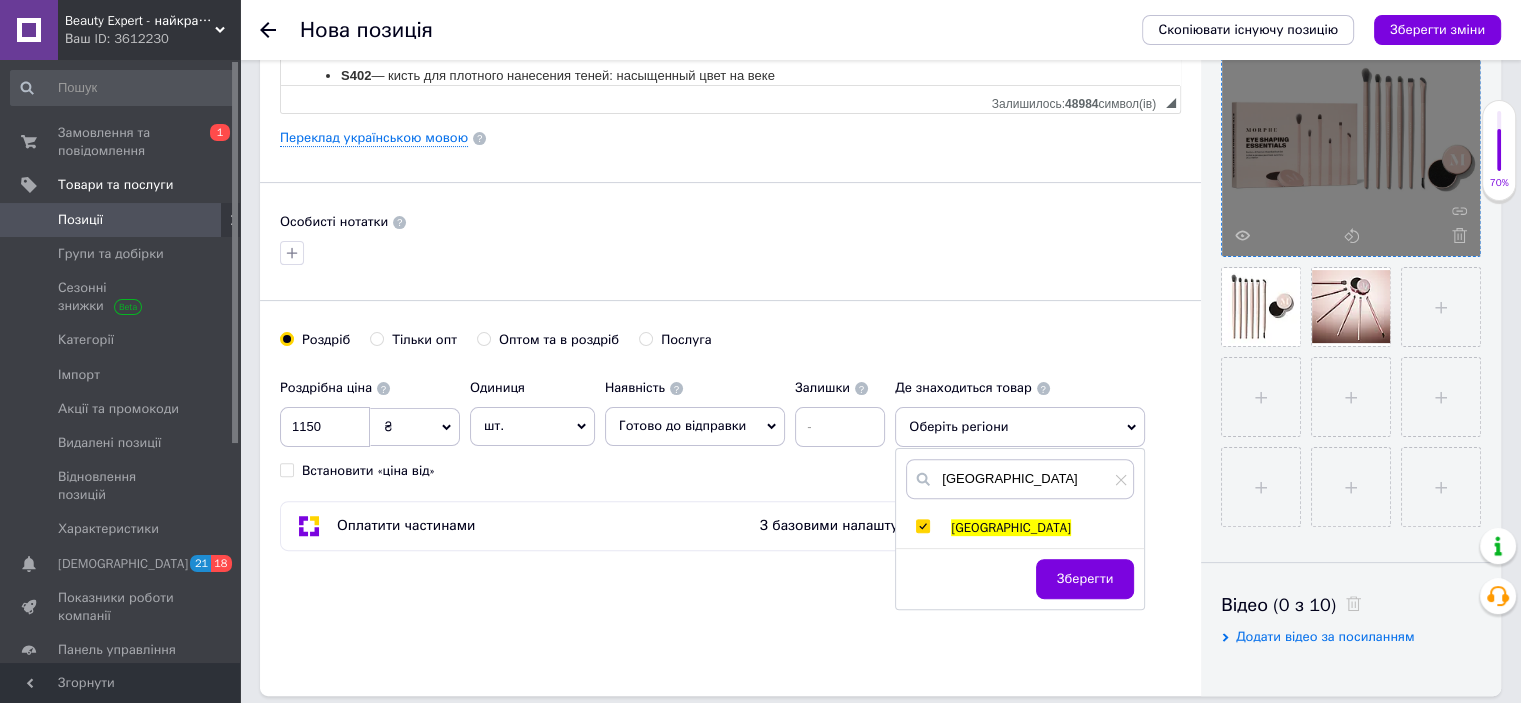 checkbox on "true" 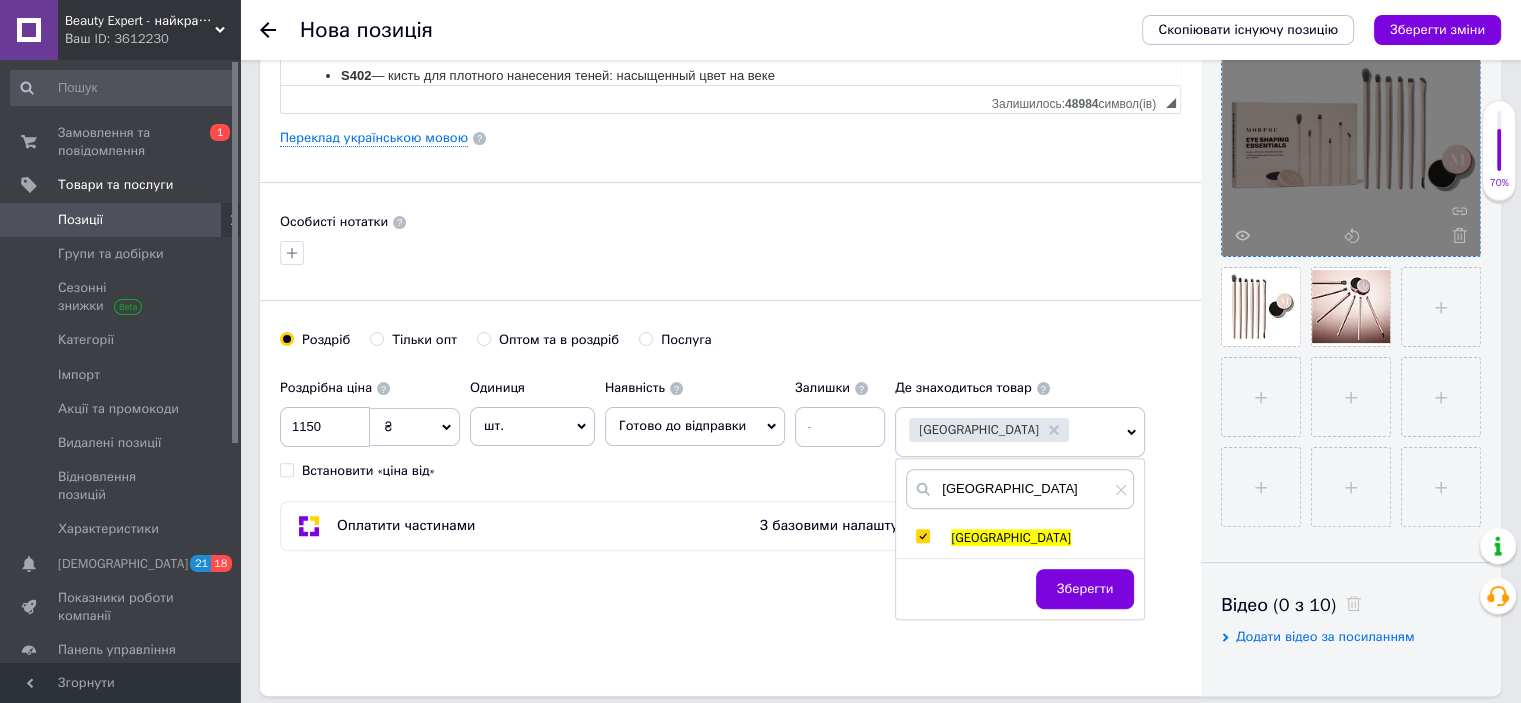 click on "Зберегти" at bounding box center (1020, 588) 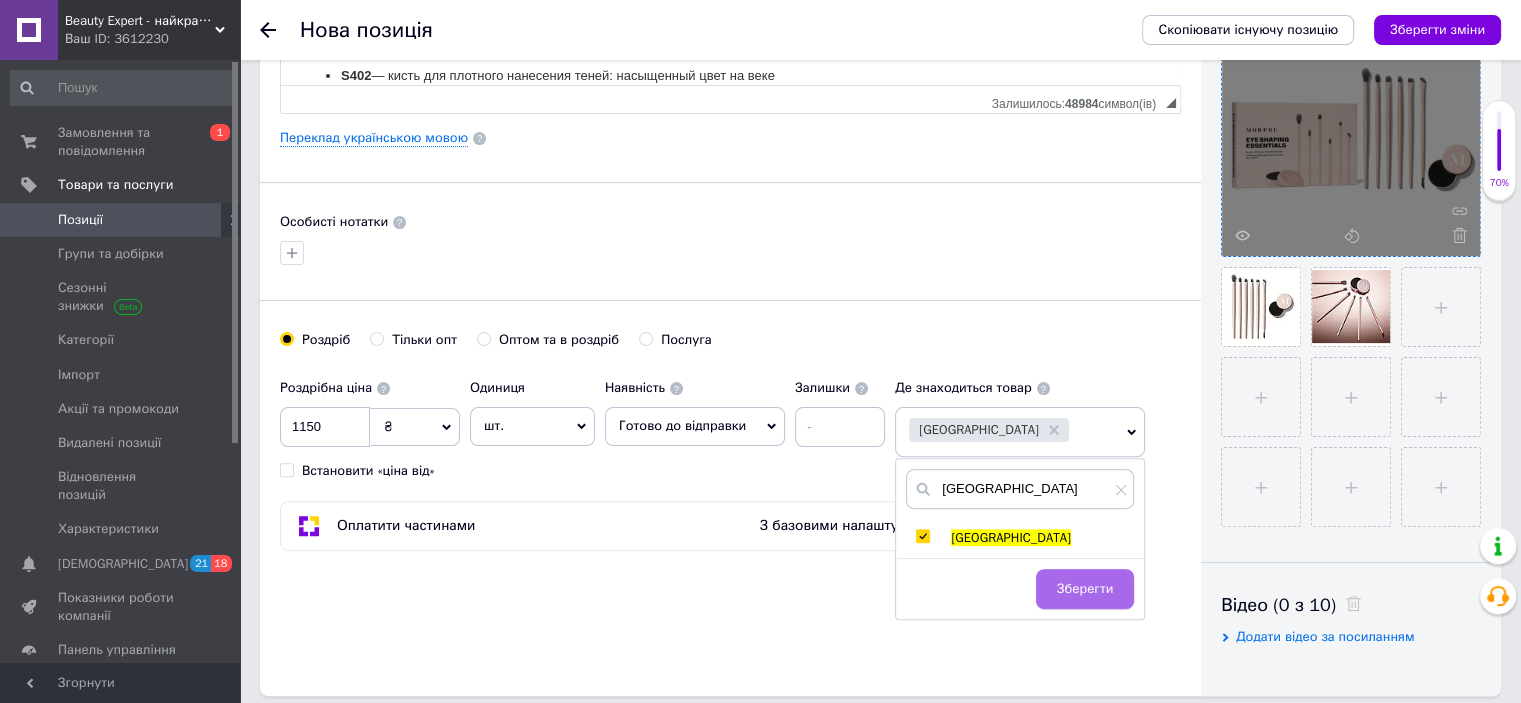 click on "Зберегти" at bounding box center [1085, 589] 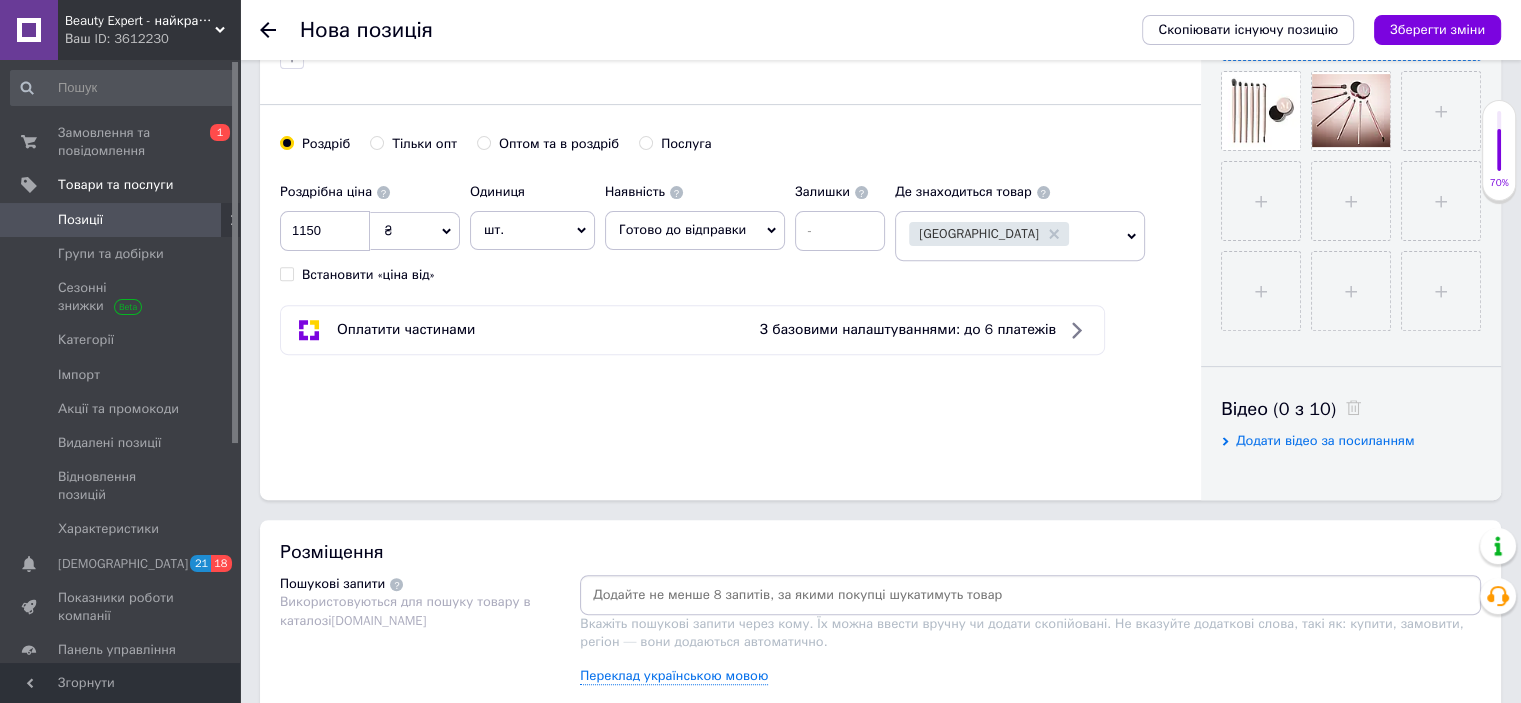 scroll, scrollTop: 1000, scrollLeft: 0, axis: vertical 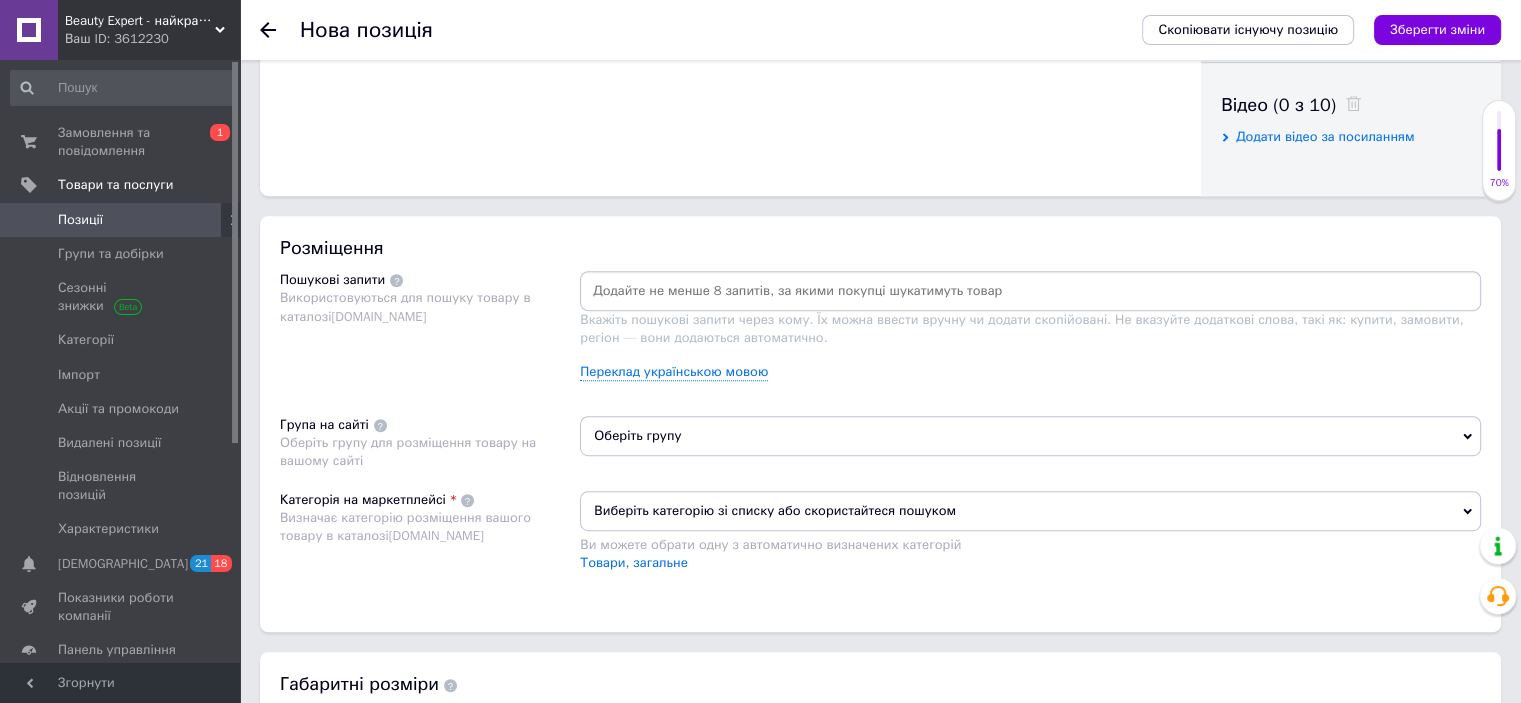 click on "Група на сайті Оберіть групу для розміщення товару на вашому сайті" at bounding box center [430, 443] 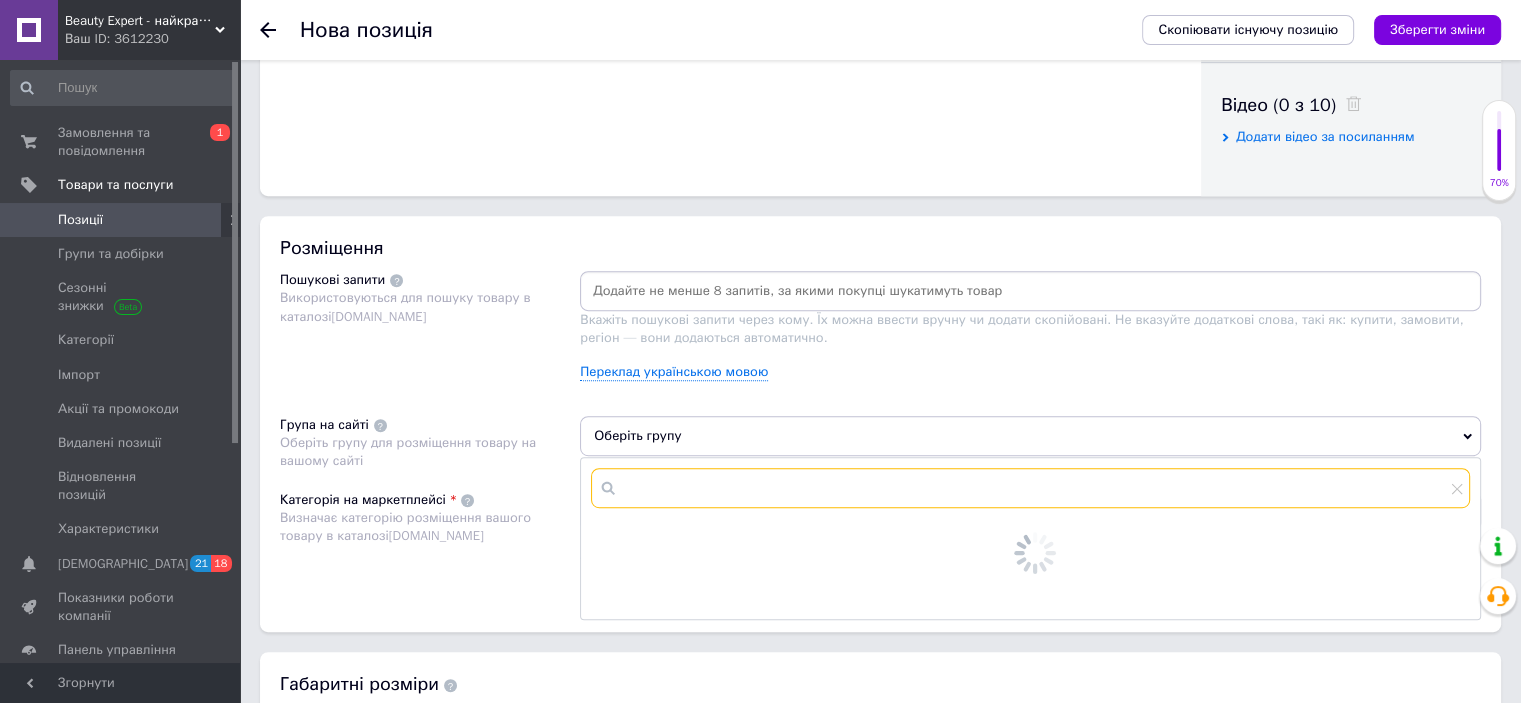 click at bounding box center [1030, 488] 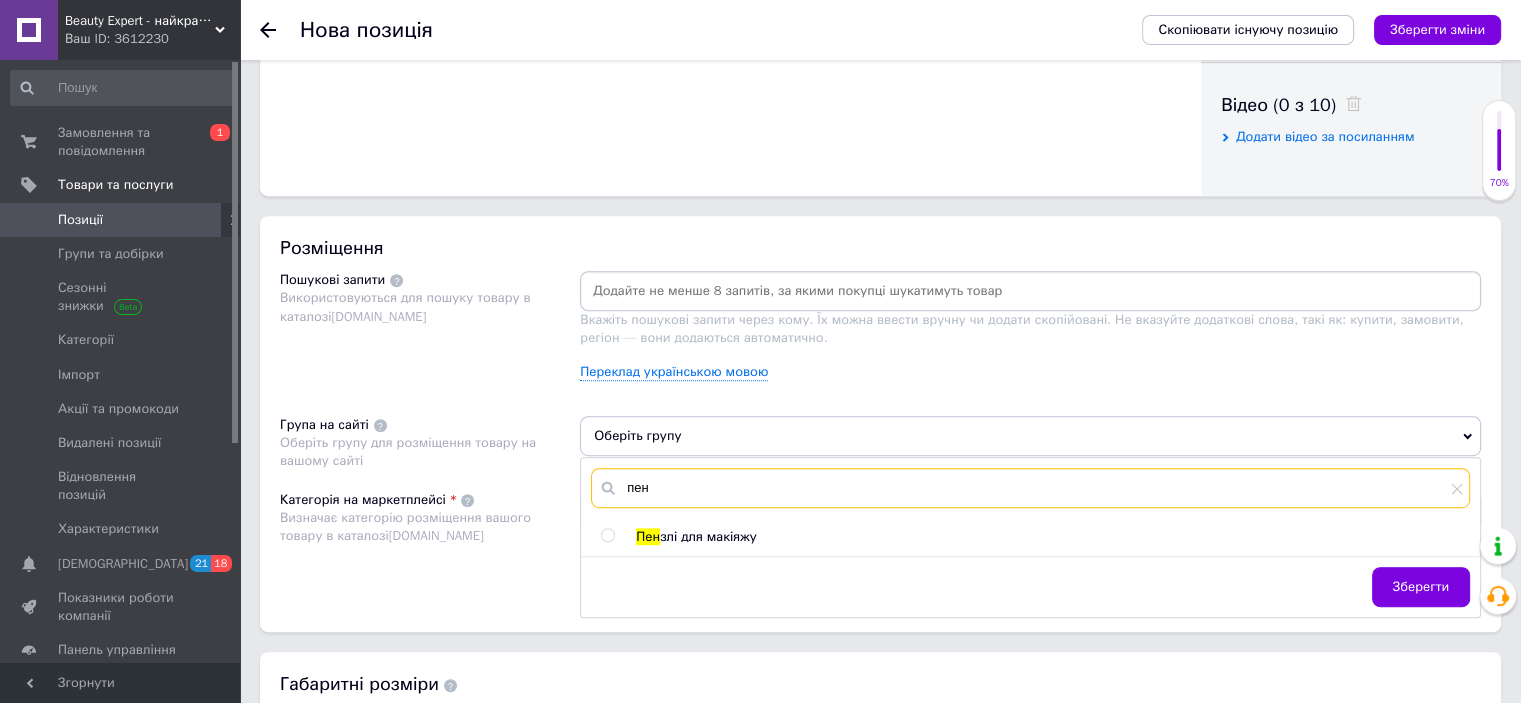type on "пен" 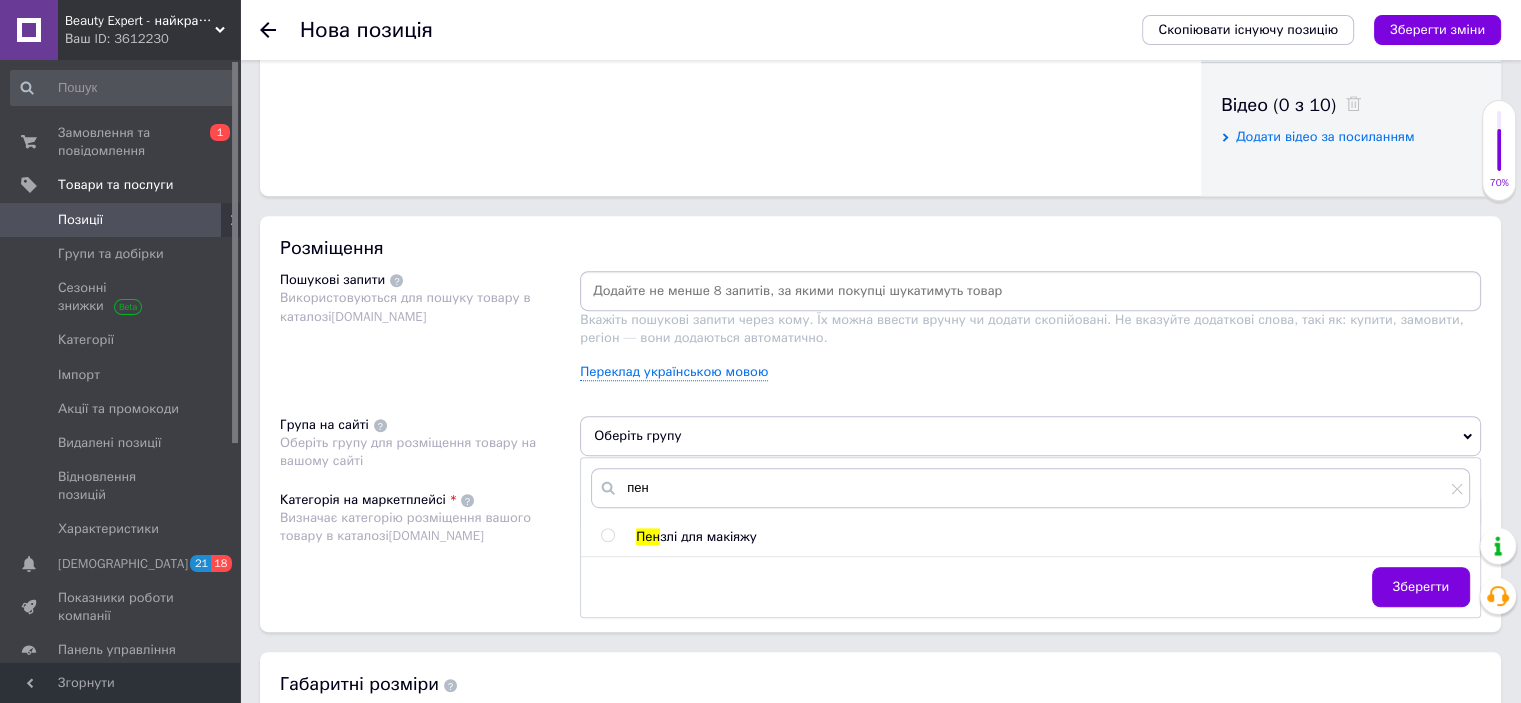 click on "злі для макіяжу" at bounding box center (708, 536) 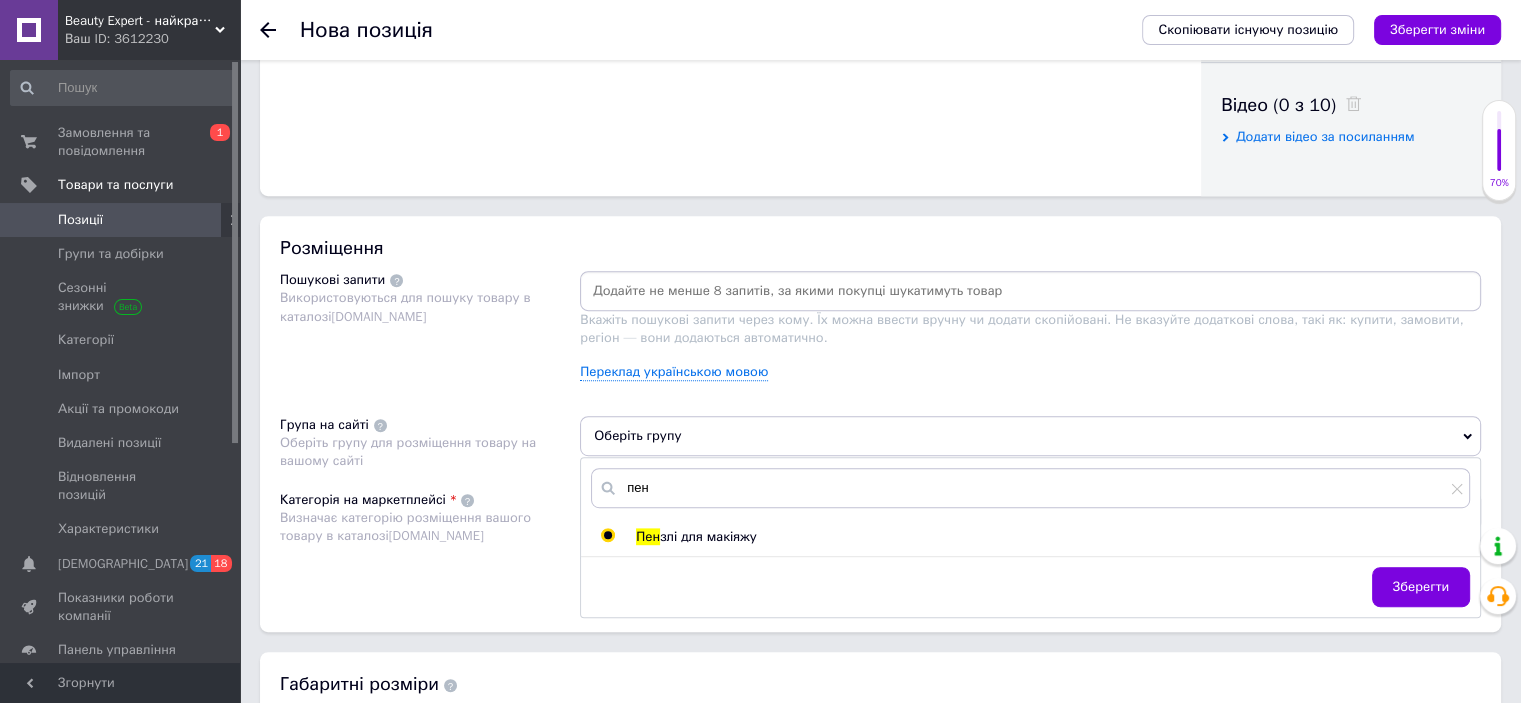 radio on "true" 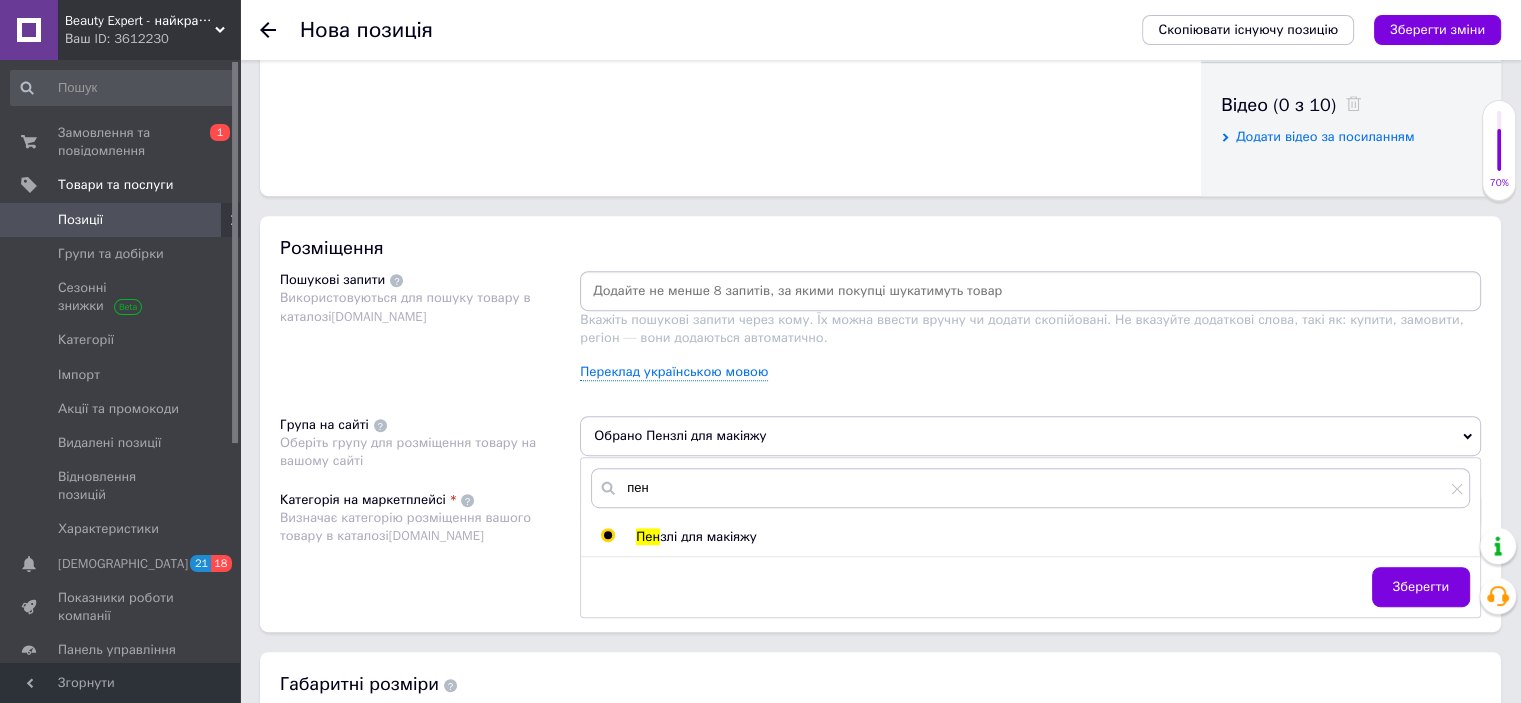 click on "Зберегти" at bounding box center (1421, 587) 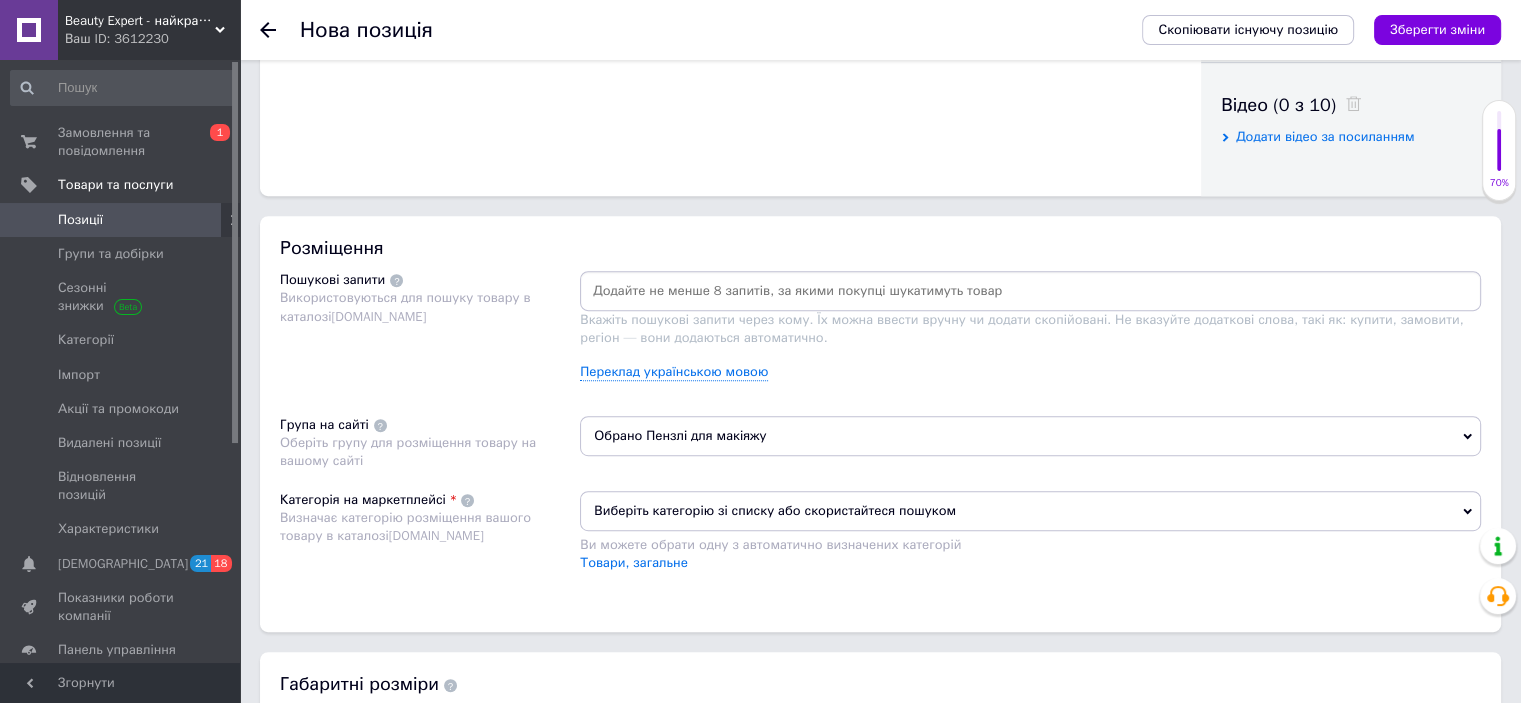 click on "Виберіть категорію зі списку або скористайтеся пошуком" at bounding box center (1030, 511) 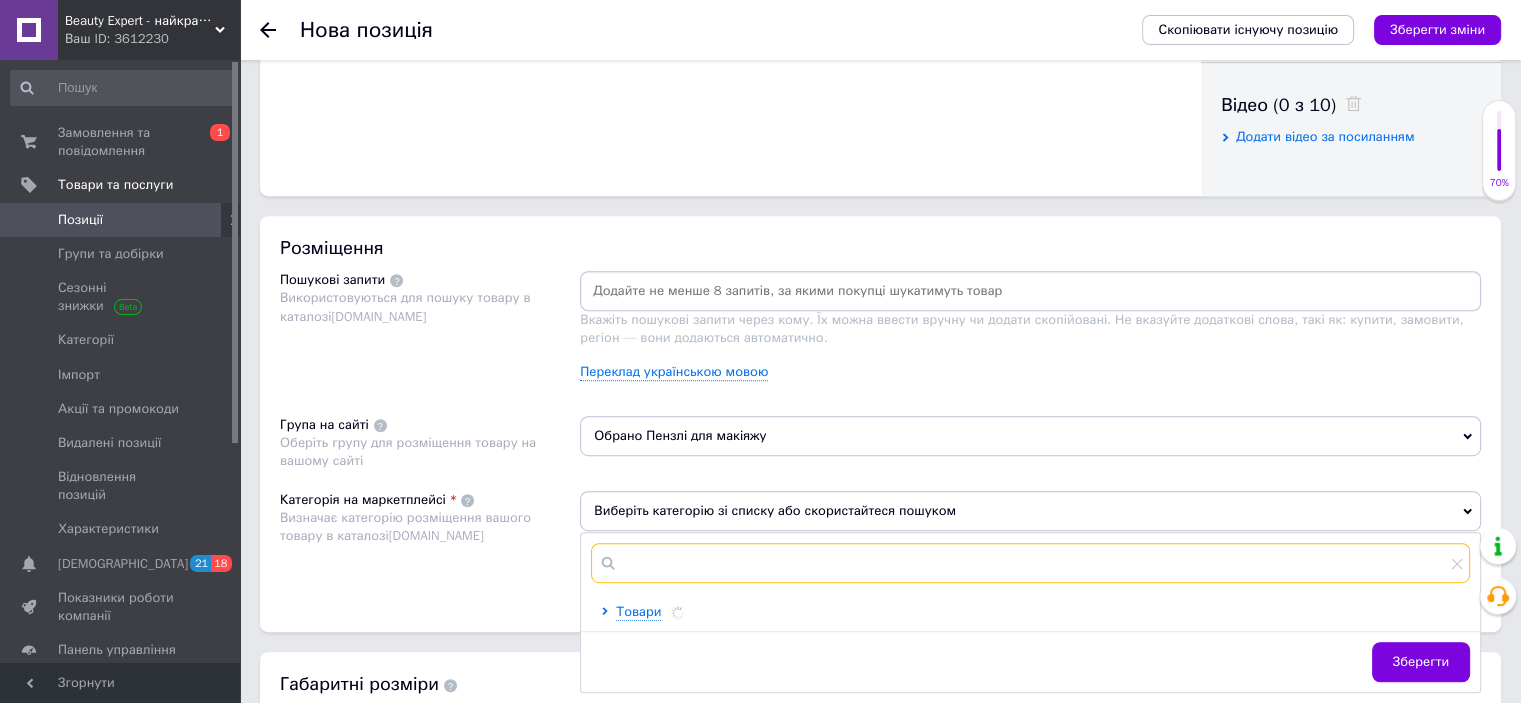 click at bounding box center [1030, 563] 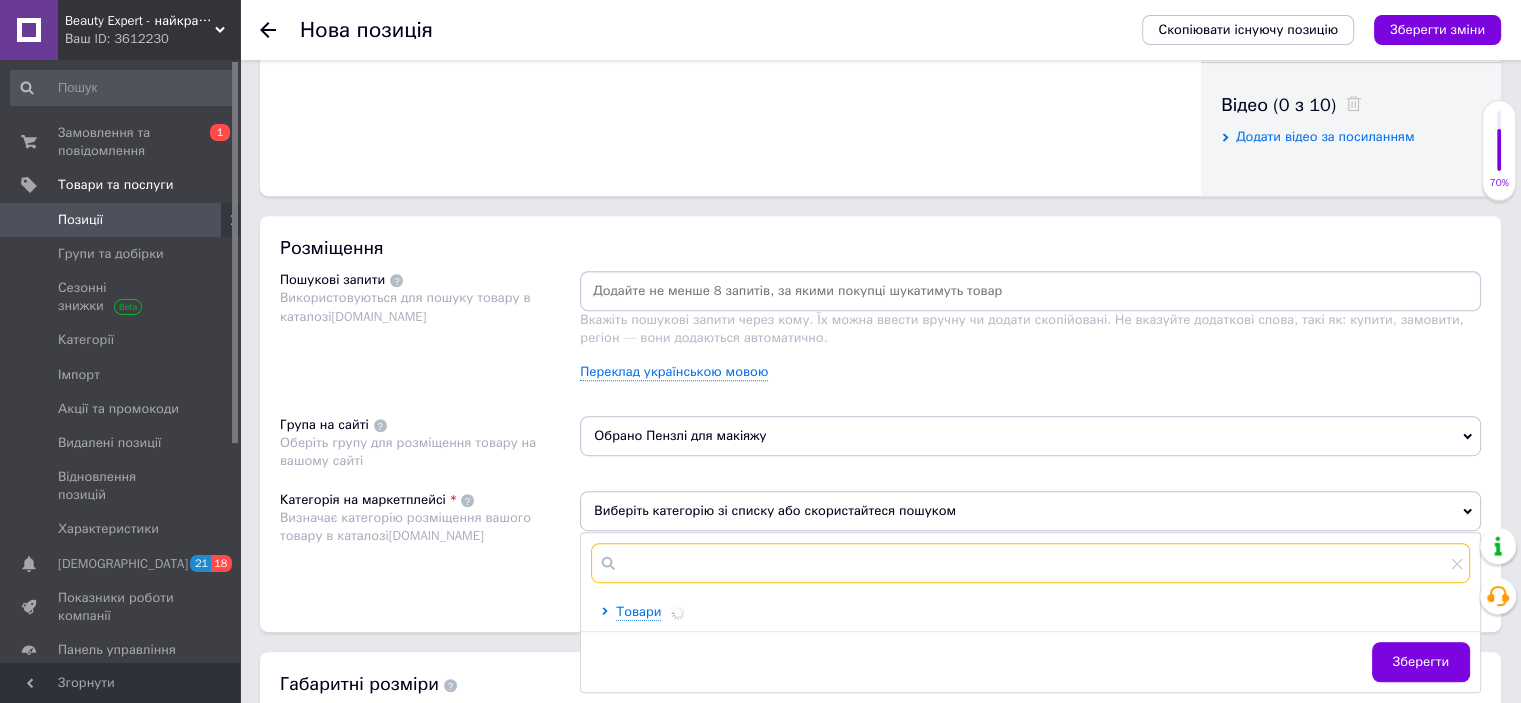 type on "р" 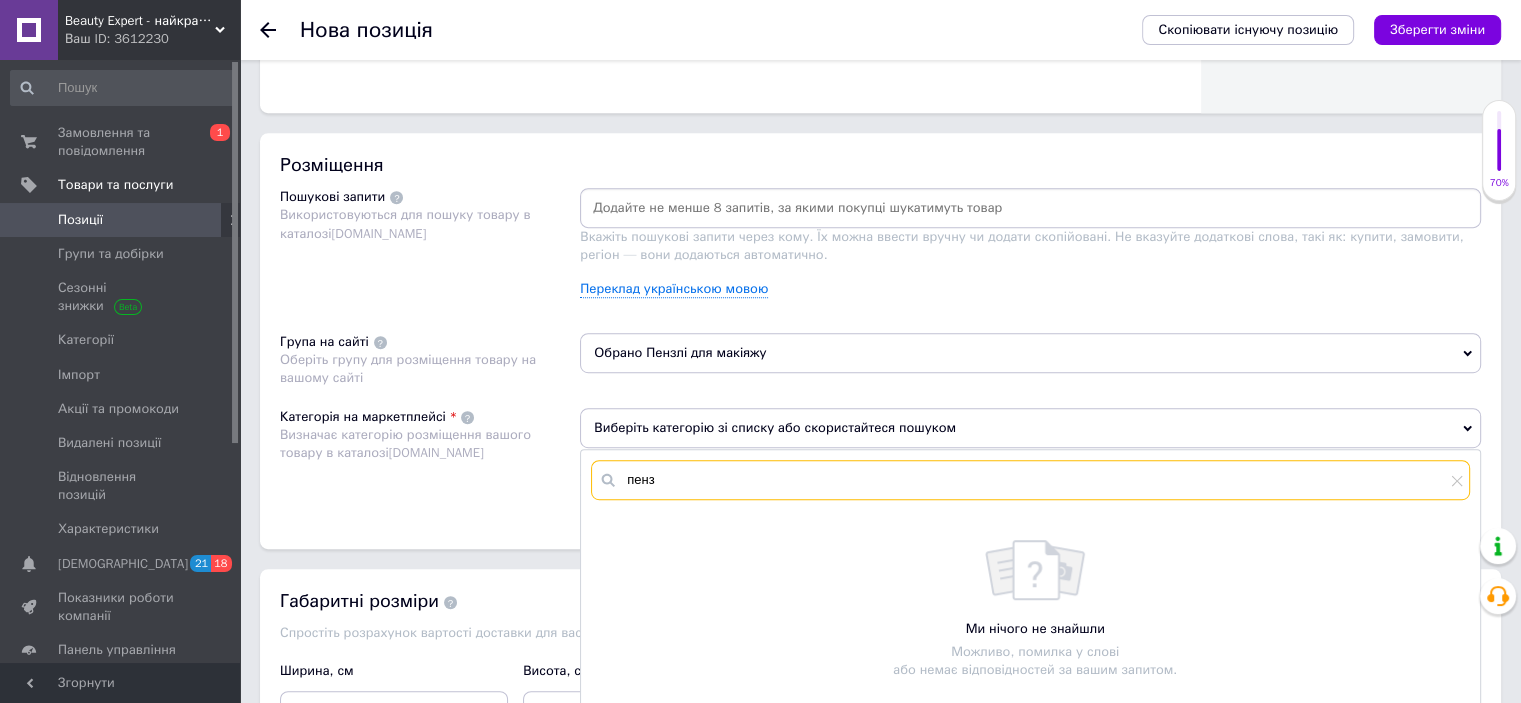 scroll, scrollTop: 1200, scrollLeft: 0, axis: vertical 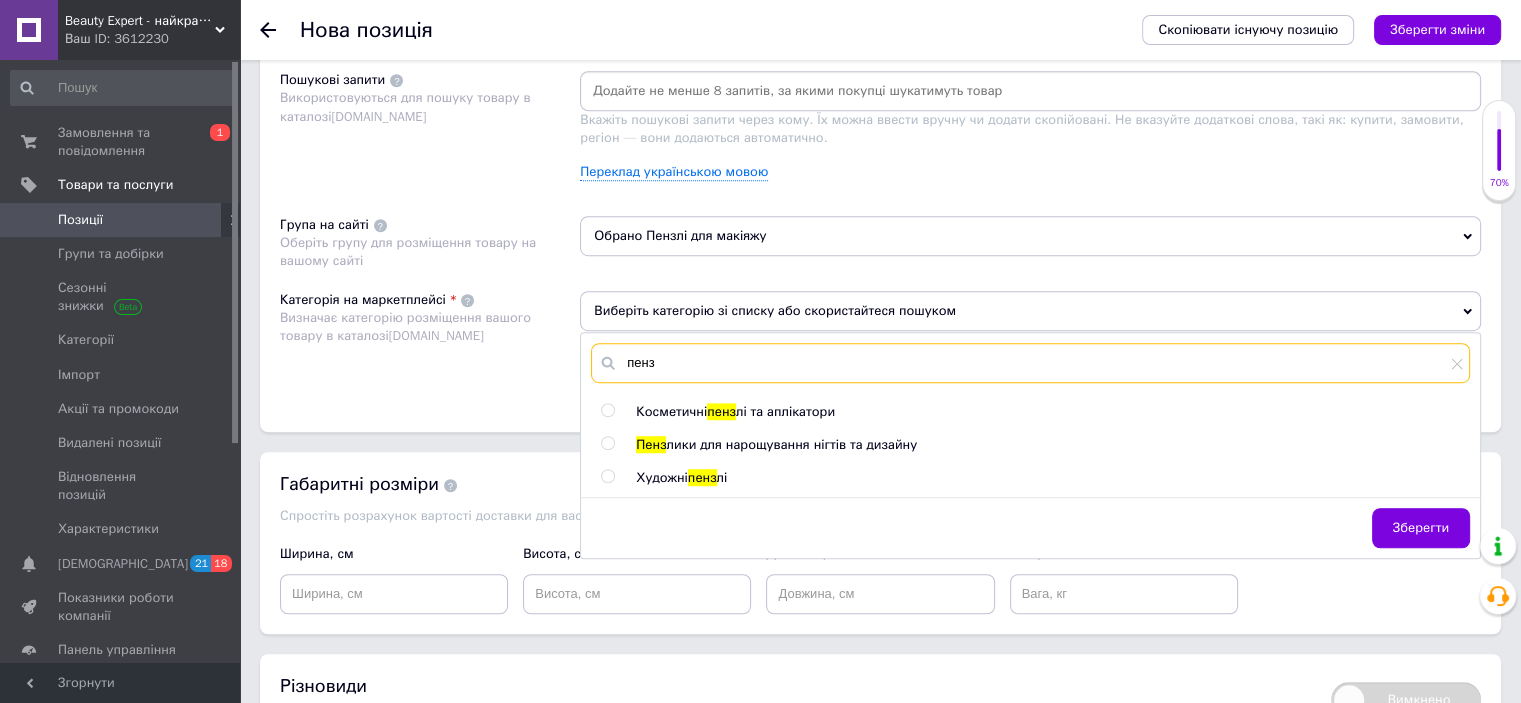 type on "пенз" 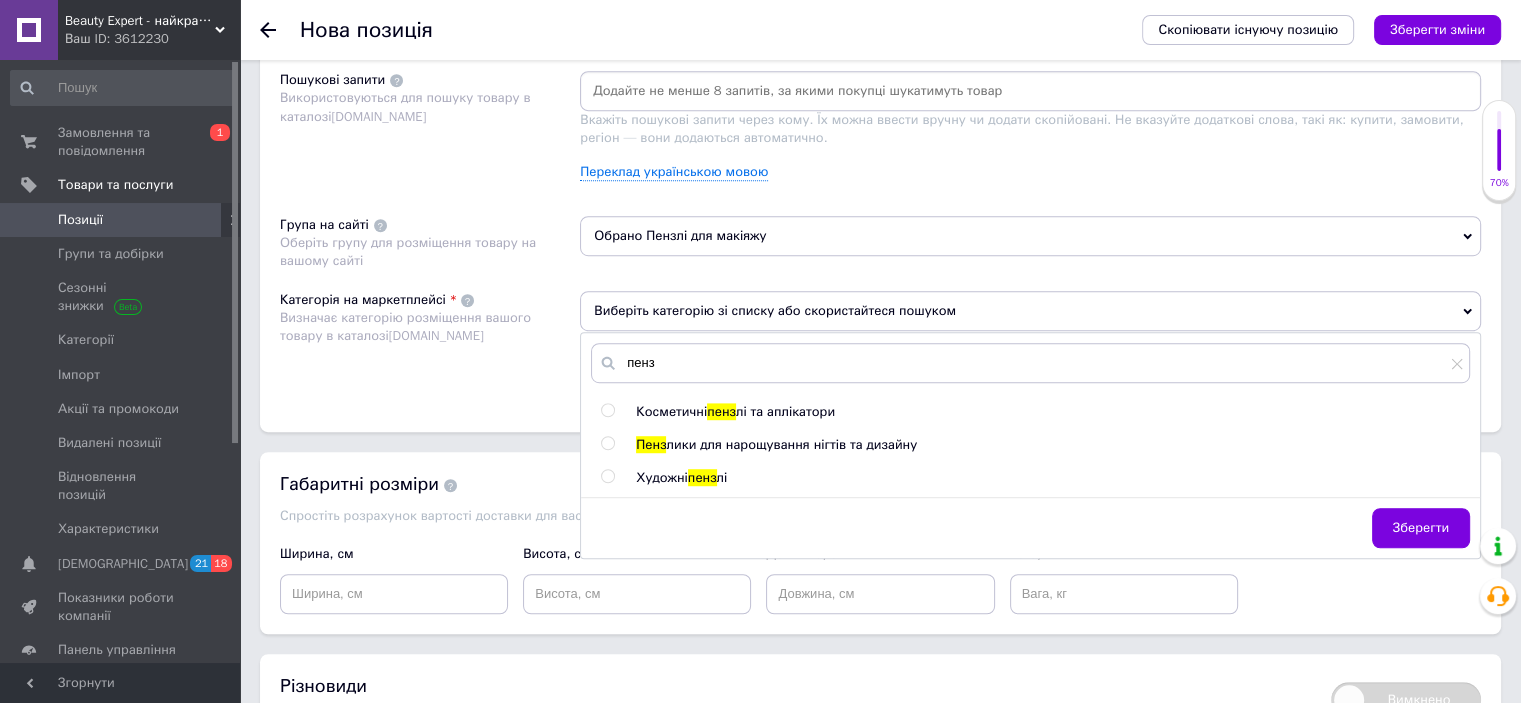 click on "Косметичні" at bounding box center (671, 411) 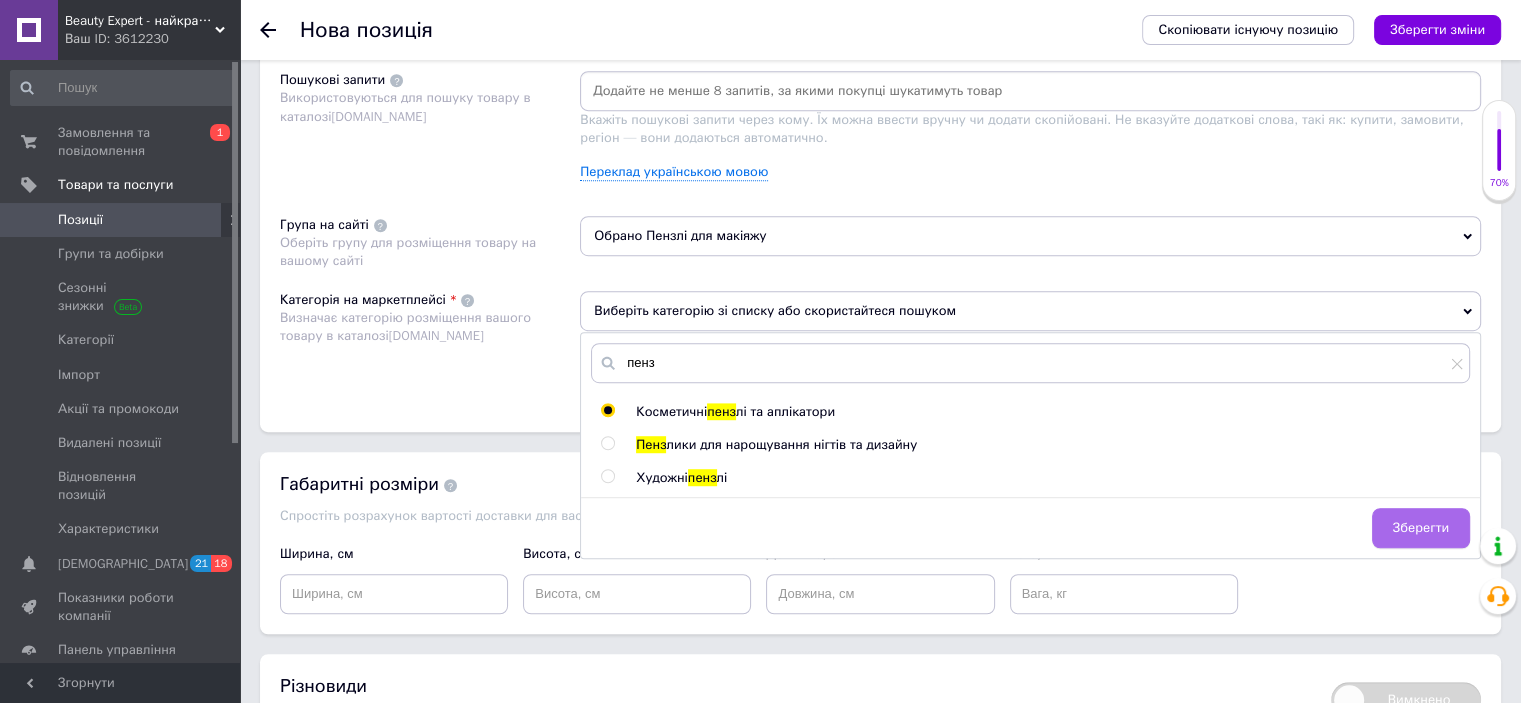 radio on "true" 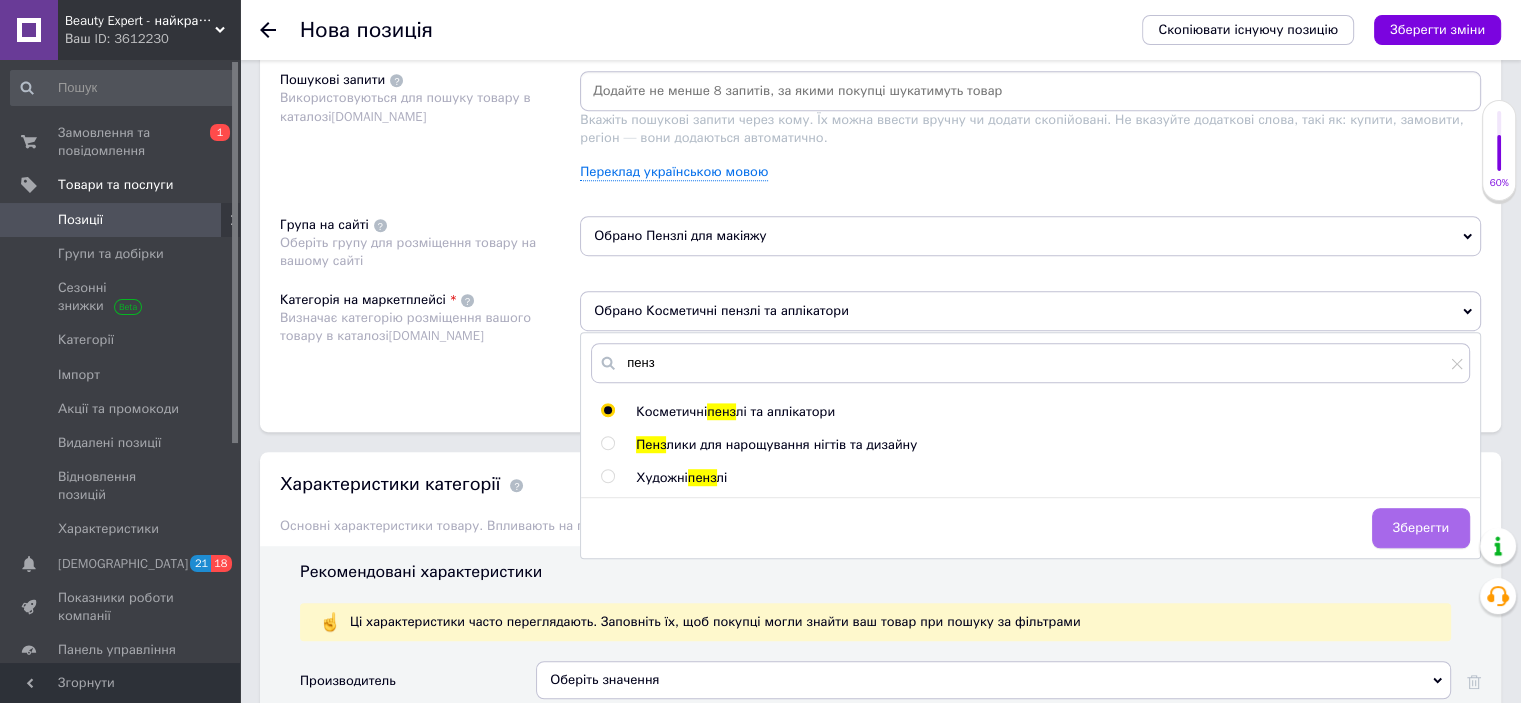 click on "Зберегти" at bounding box center [1421, 528] 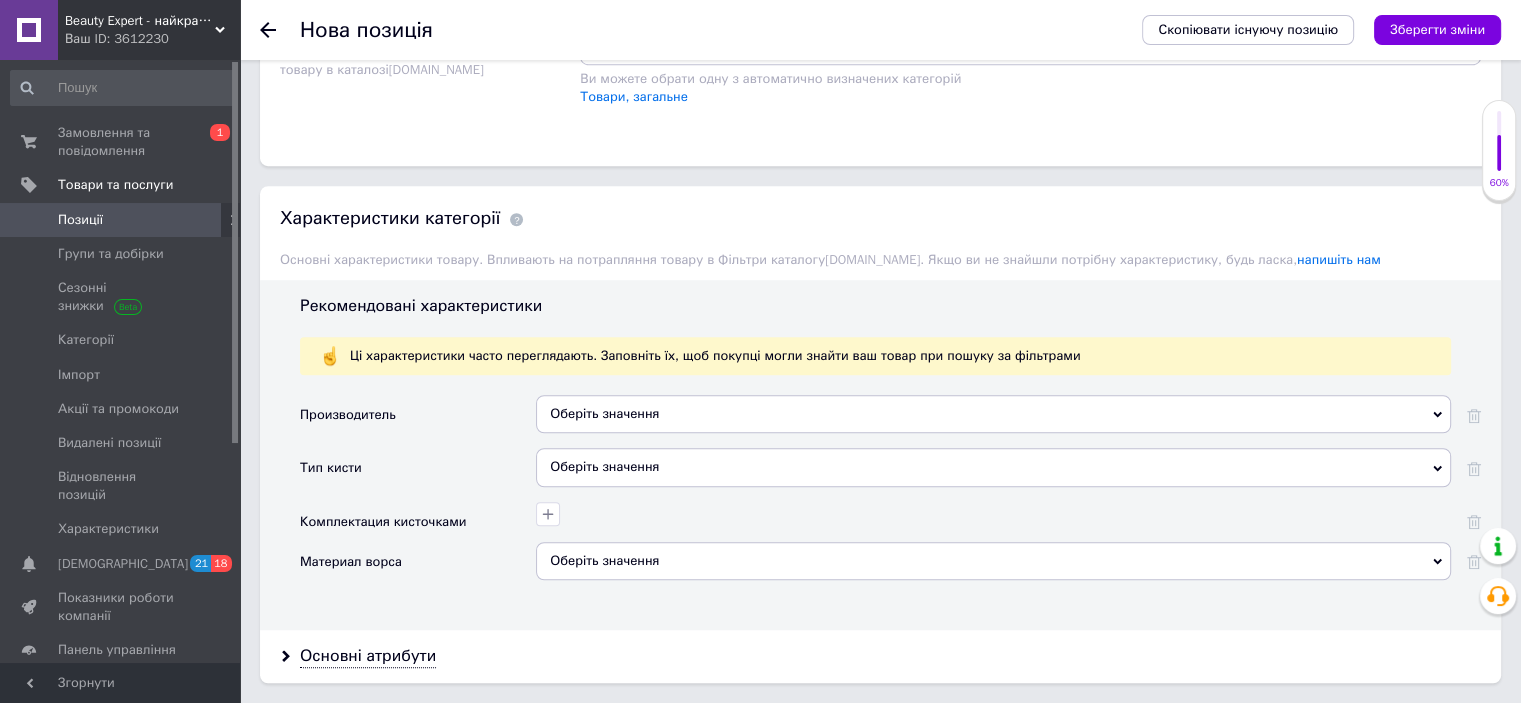 scroll, scrollTop: 1500, scrollLeft: 0, axis: vertical 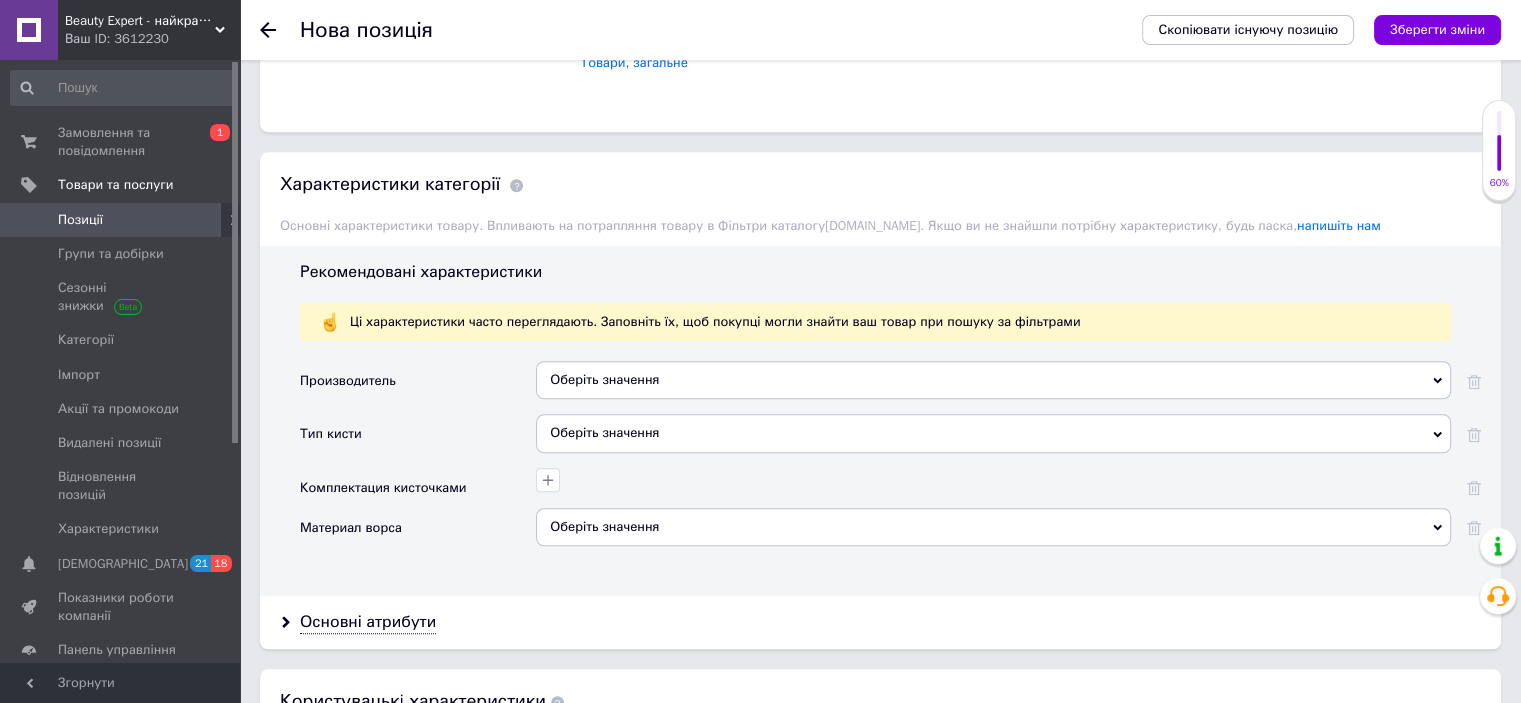 click on "Оберіть значення" at bounding box center [993, 380] 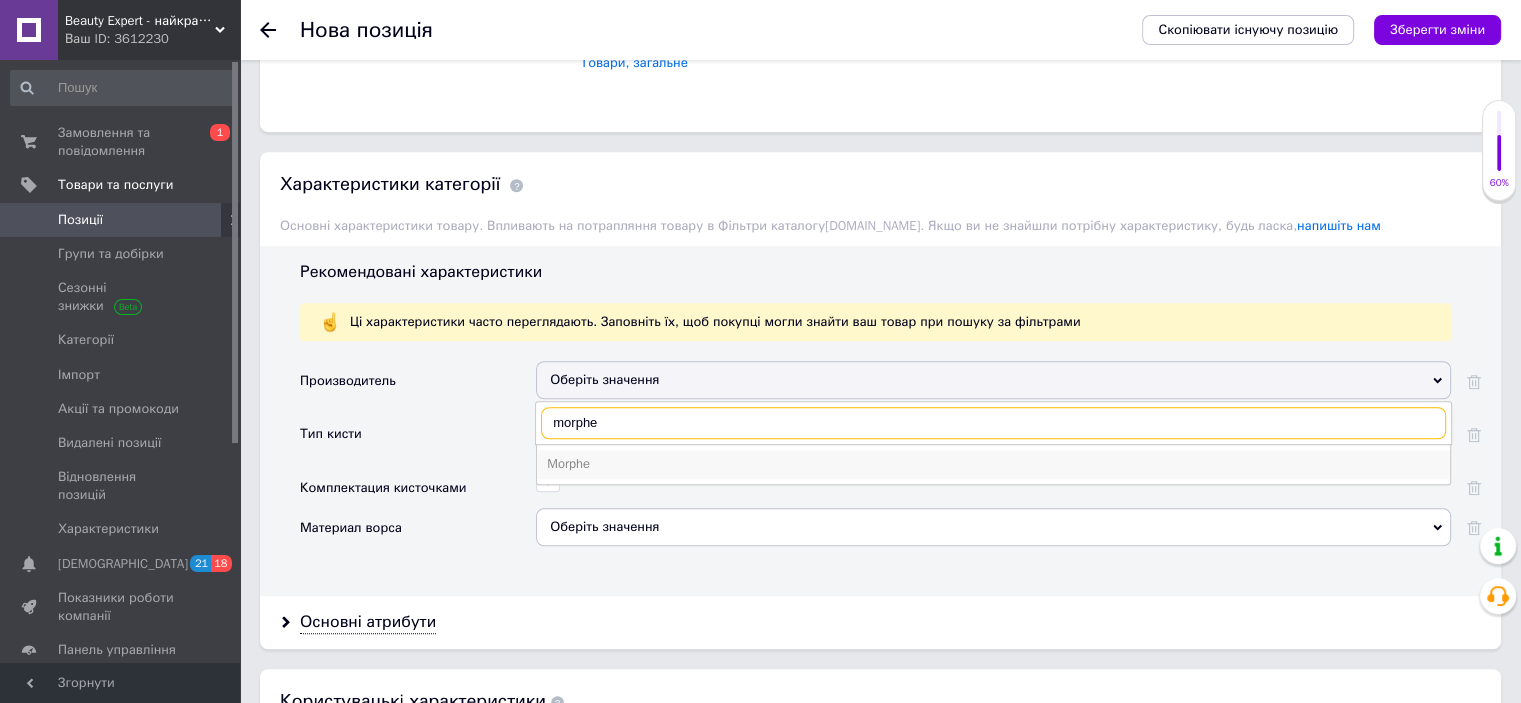 type on "morphe" 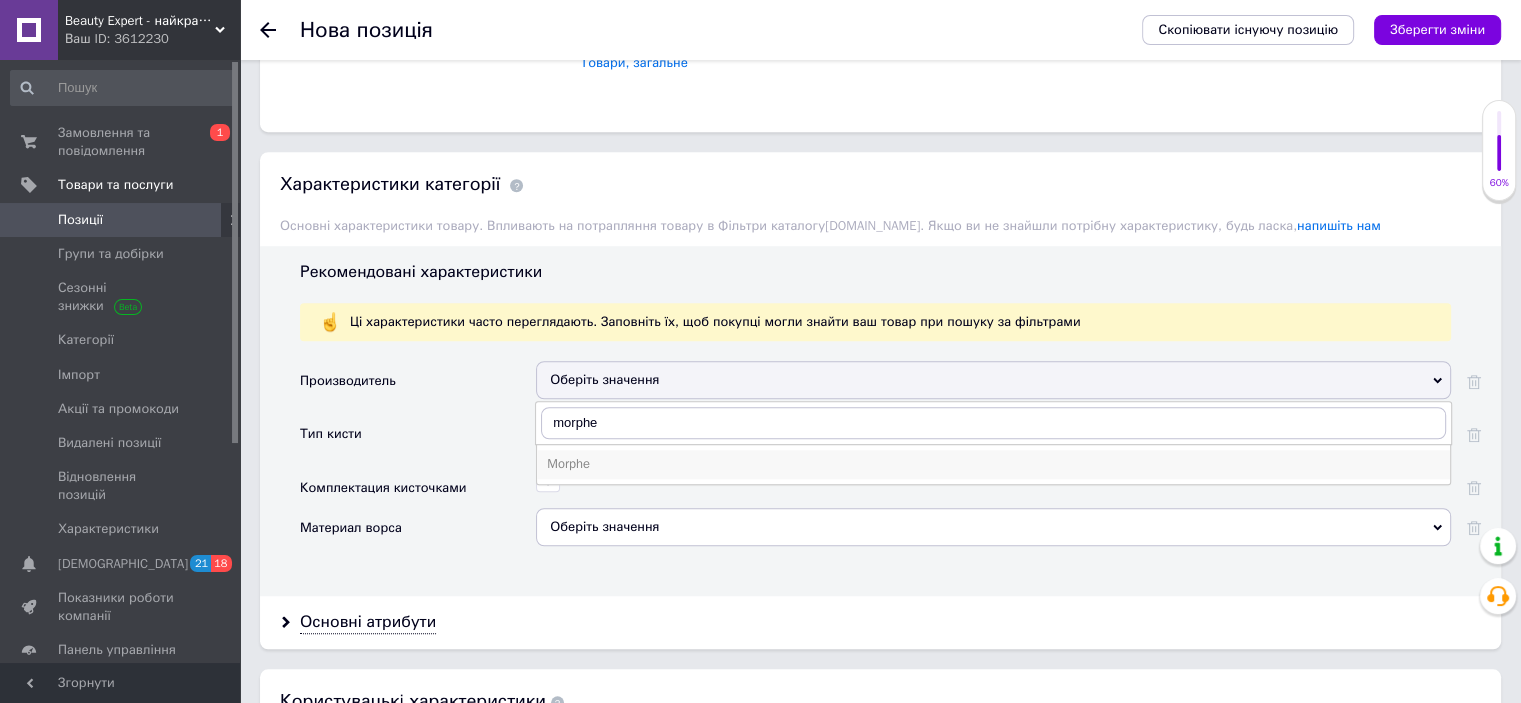 click on "Morphe" at bounding box center [993, 464] 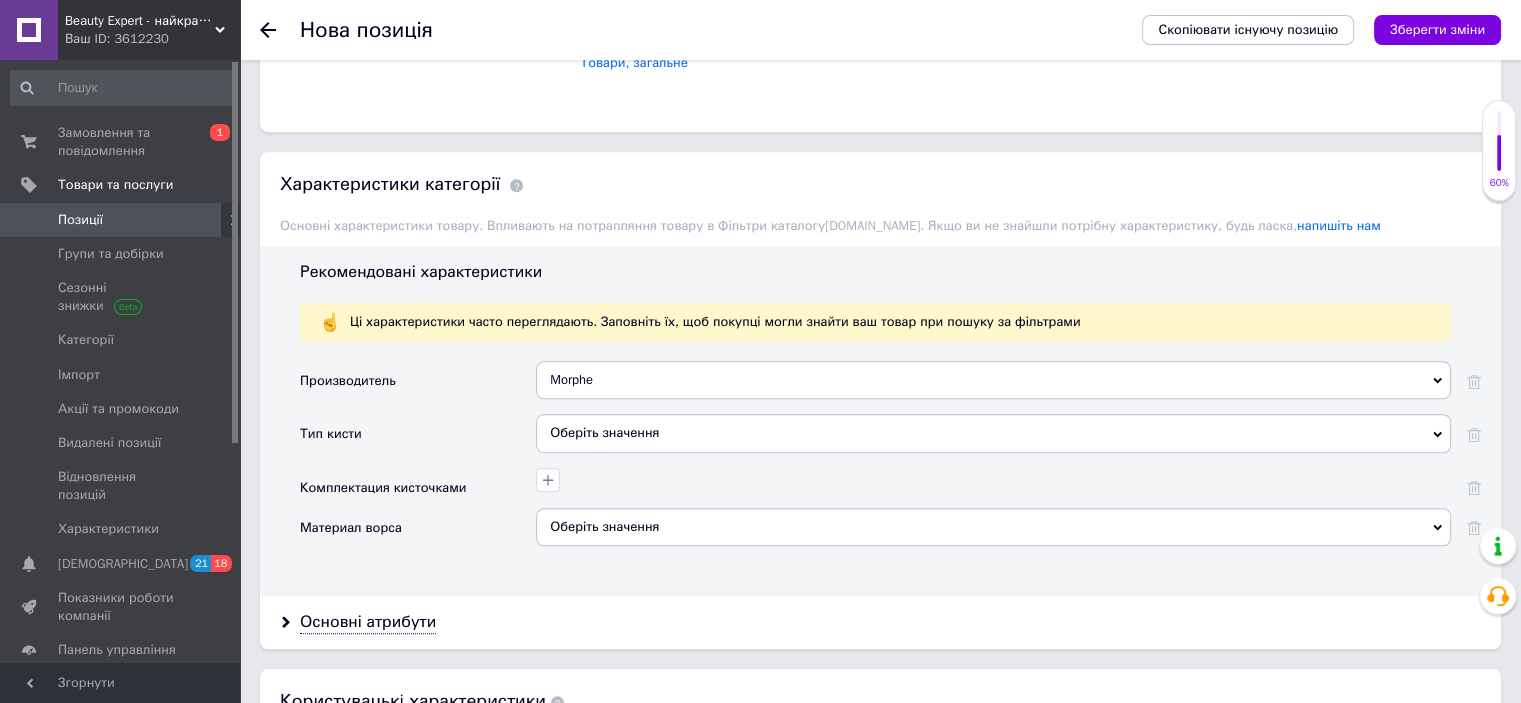 click on "Оберіть значення" at bounding box center [993, 433] 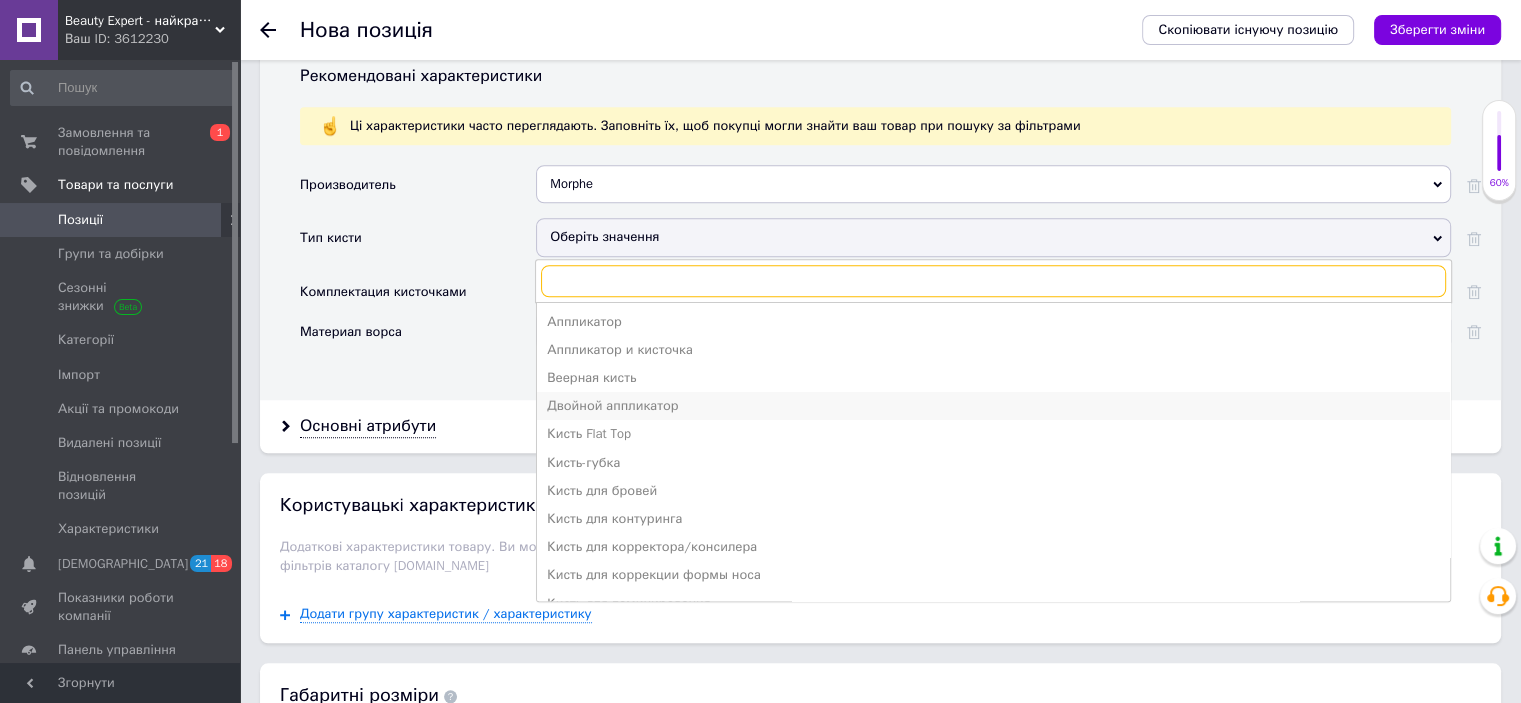 scroll, scrollTop: 1700, scrollLeft: 0, axis: vertical 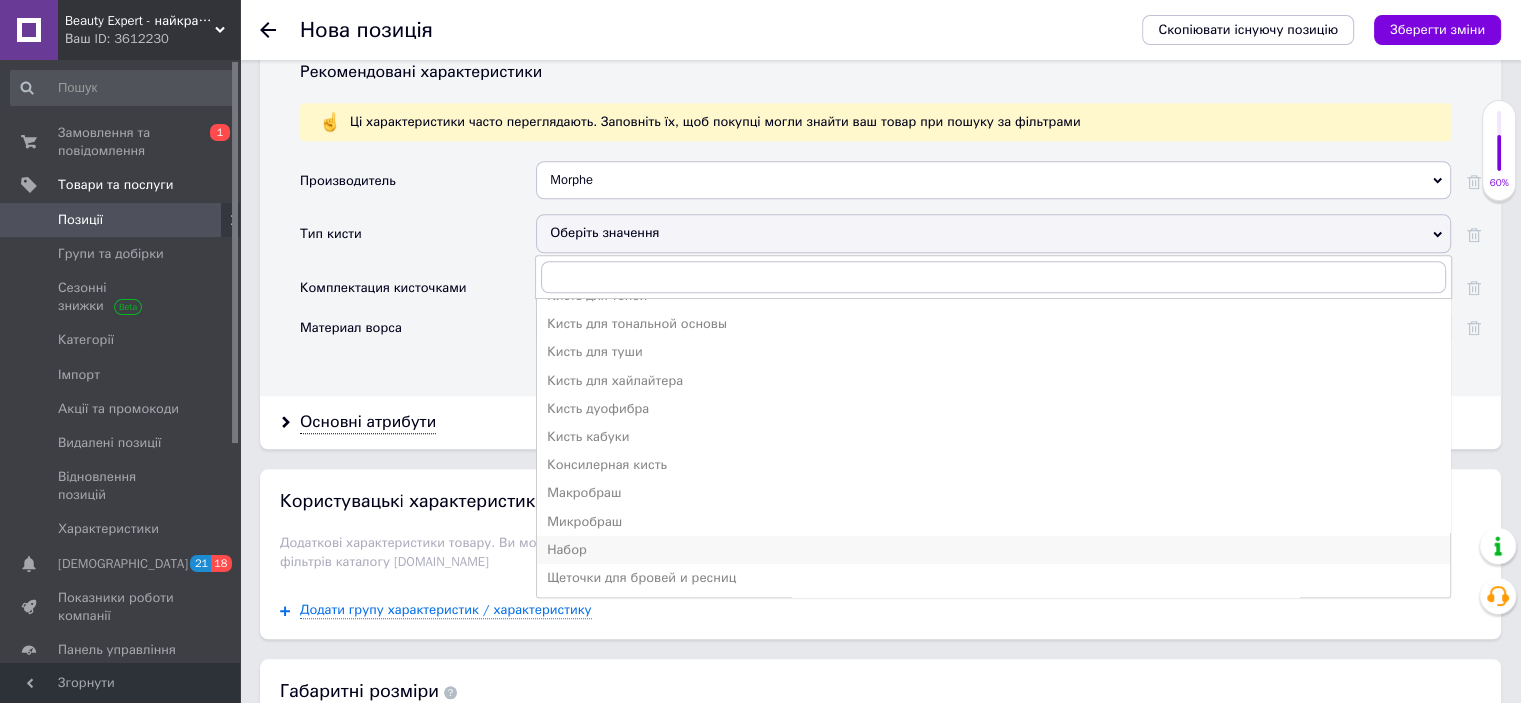click on "Набор" at bounding box center [993, 550] 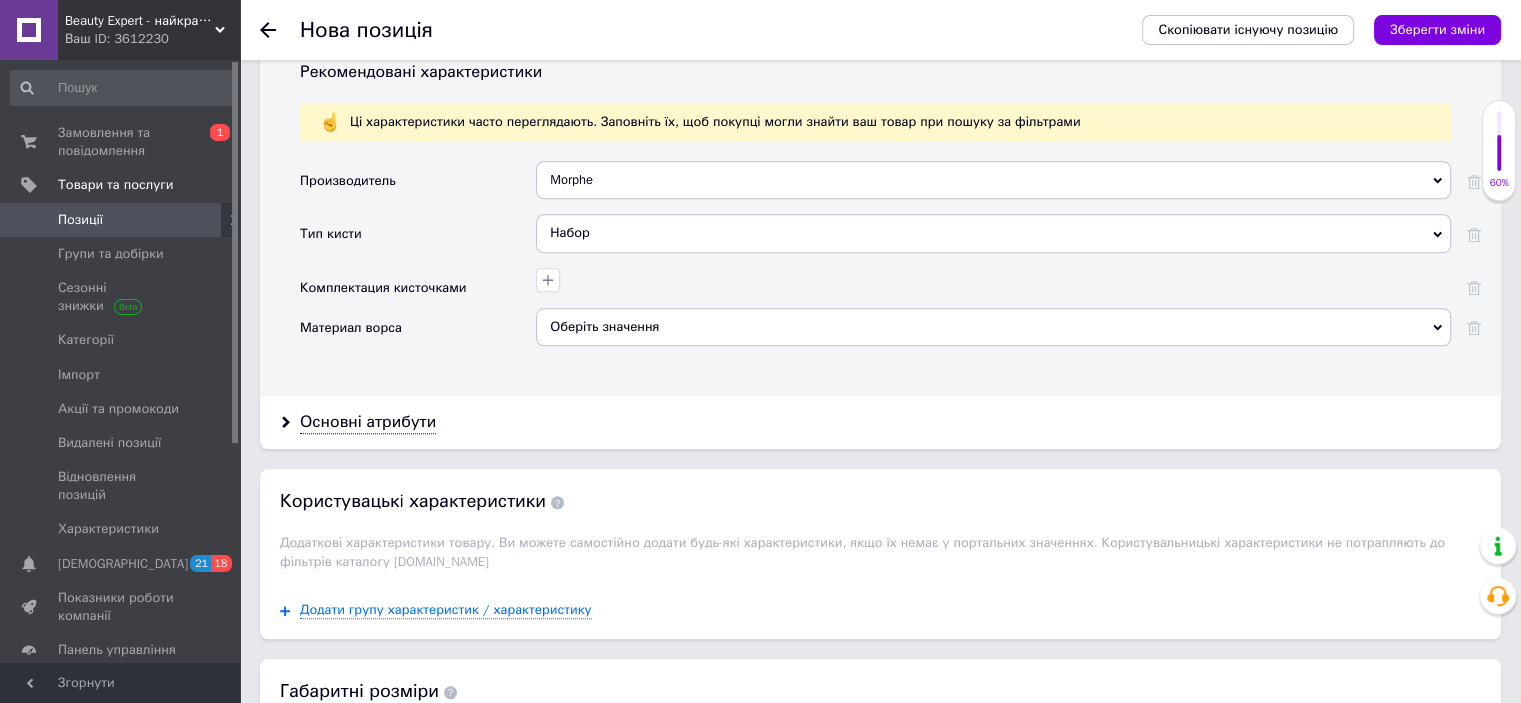 click on "Оберіть значення" at bounding box center (993, 327) 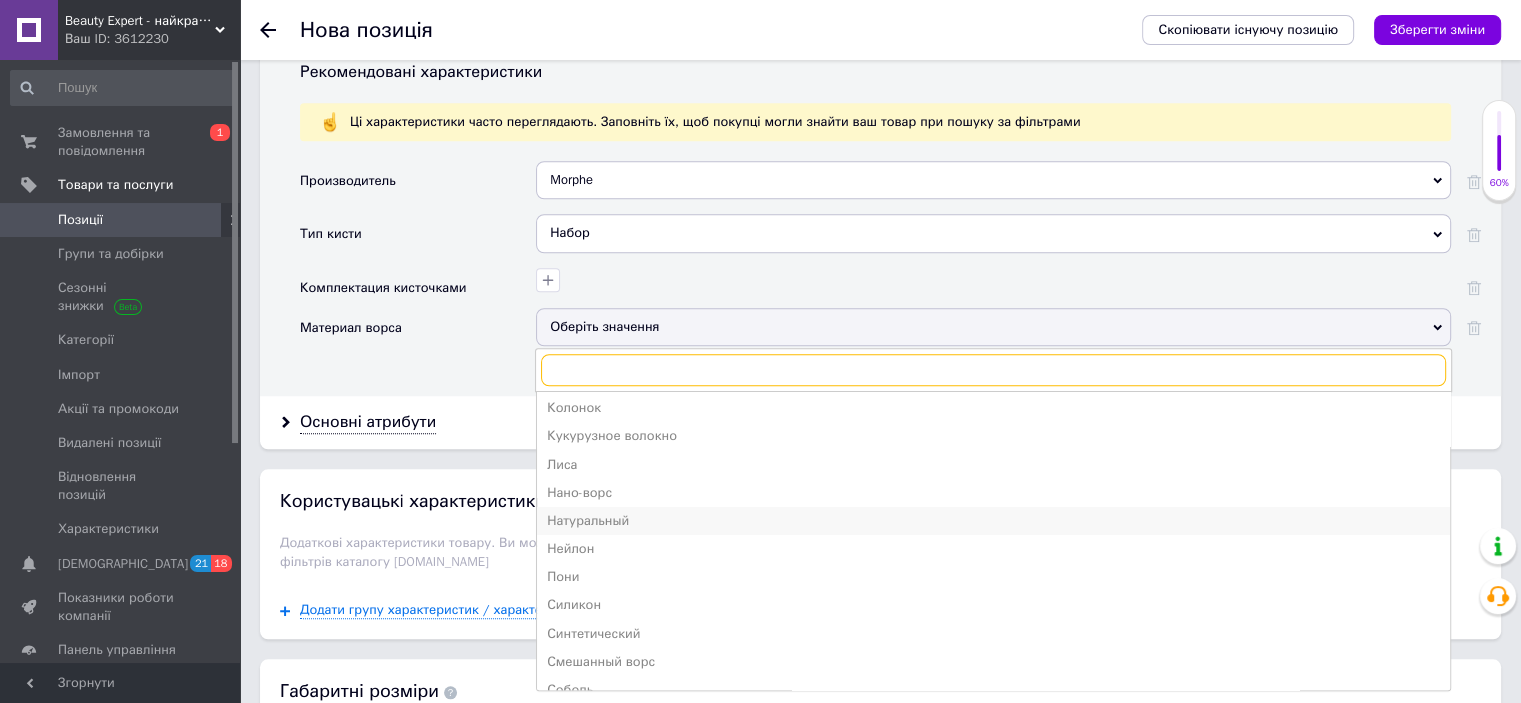 scroll, scrollTop: 247, scrollLeft: 0, axis: vertical 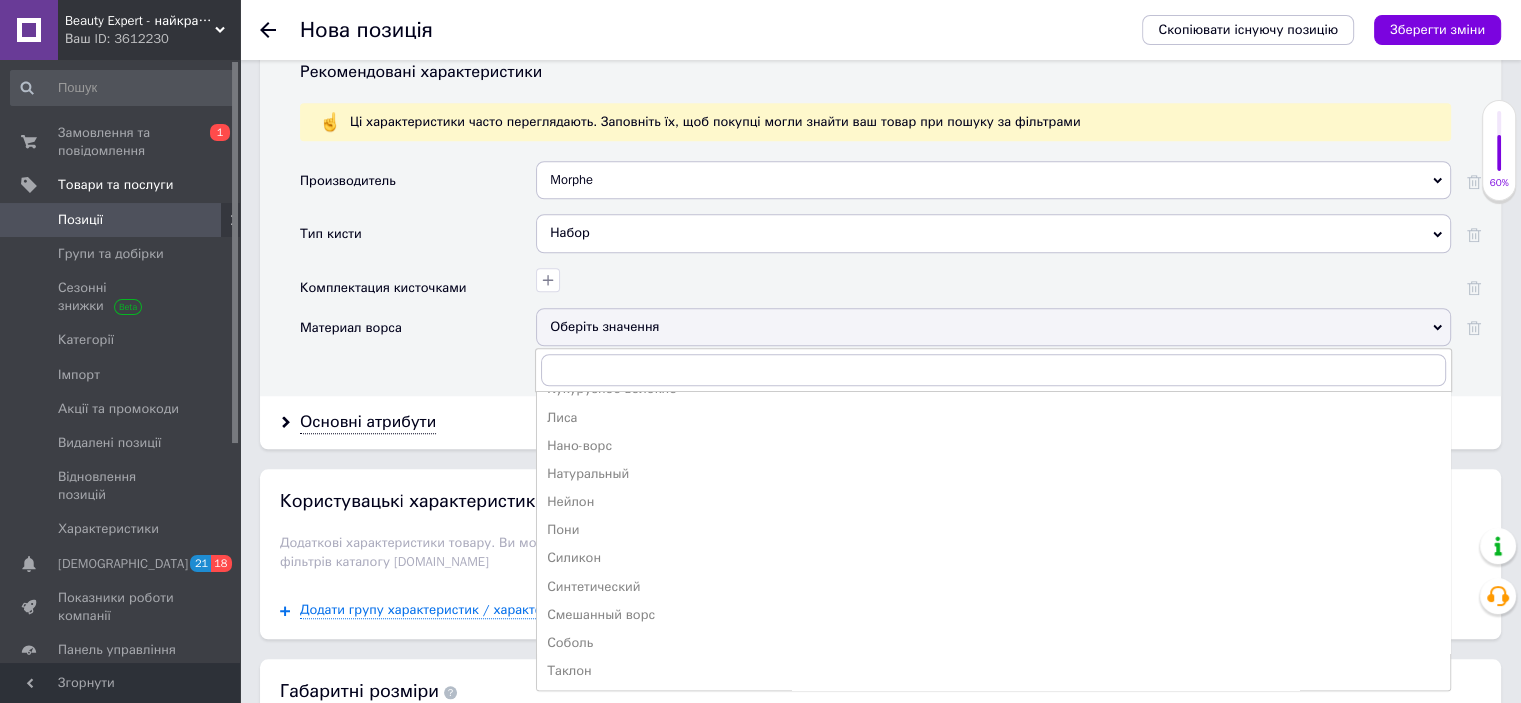click on "Производитель Morphe Morphe Тип кисти Набор Аппликатор Аппликатор и кисточка Веерная кисть Двойной аппликатор Кисть Flat Top Кисть-губка Кисть для бровей Кисть для контуринга  Кисть для корректора/консилера Кисть для коррекции формы носа Кисть для ламинирования Кисть для нанесения контуров Кисть для подводки Кисть для помады Кисть для праймера Кисть для пудры Кисть для растушевки теней Кисть для [DEMOGRAPHIC_DATA] Кисть для теней Кисть для тональной основы Кисть для туши  Кисть для хайлайтера Кисть дуофибра Кисть кабуки Консилерная кисть Макробраш Микробраш Набор Барсук" at bounding box center [890, 271] 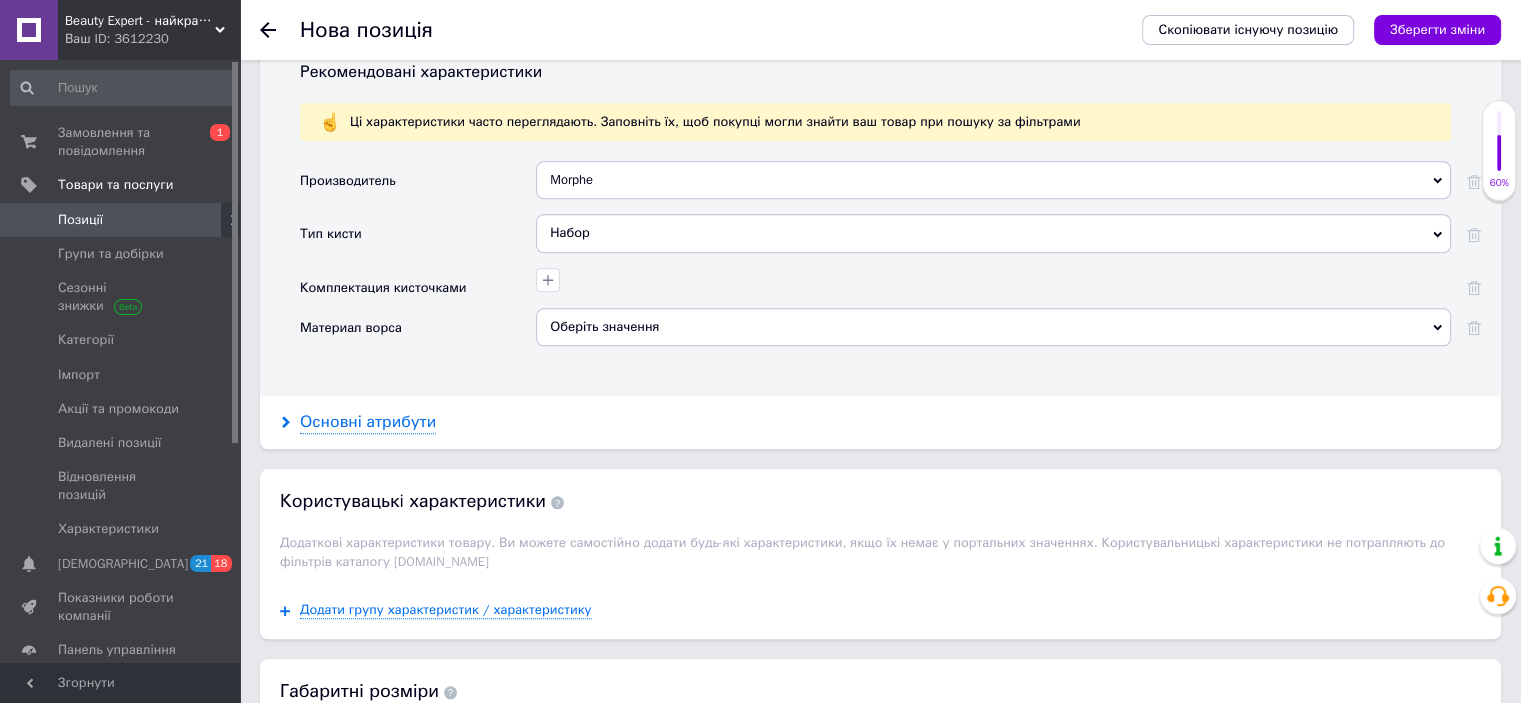 click on "Основні атрибути" at bounding box center [368, 422] 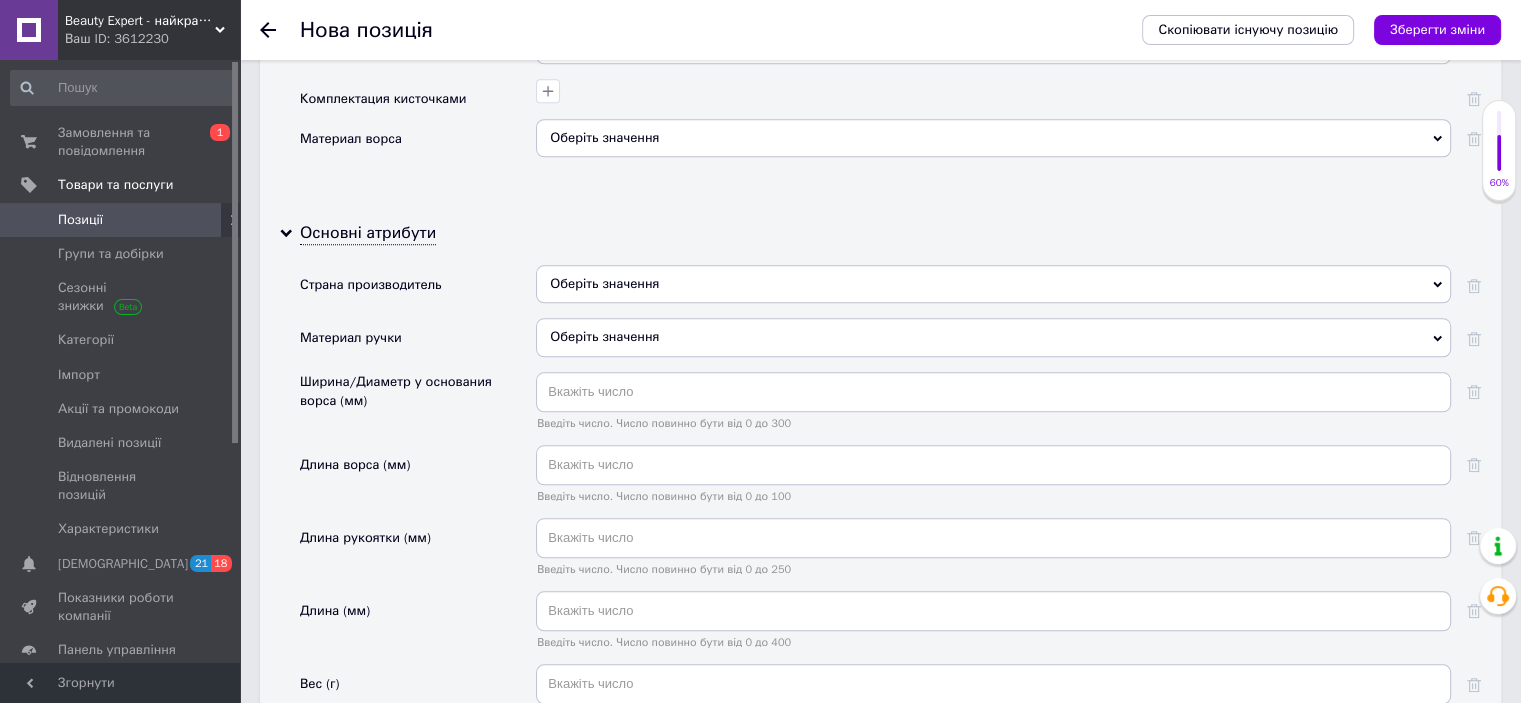scroll, scrollTop: 1900, scrollLeft: 0, axis: vertical 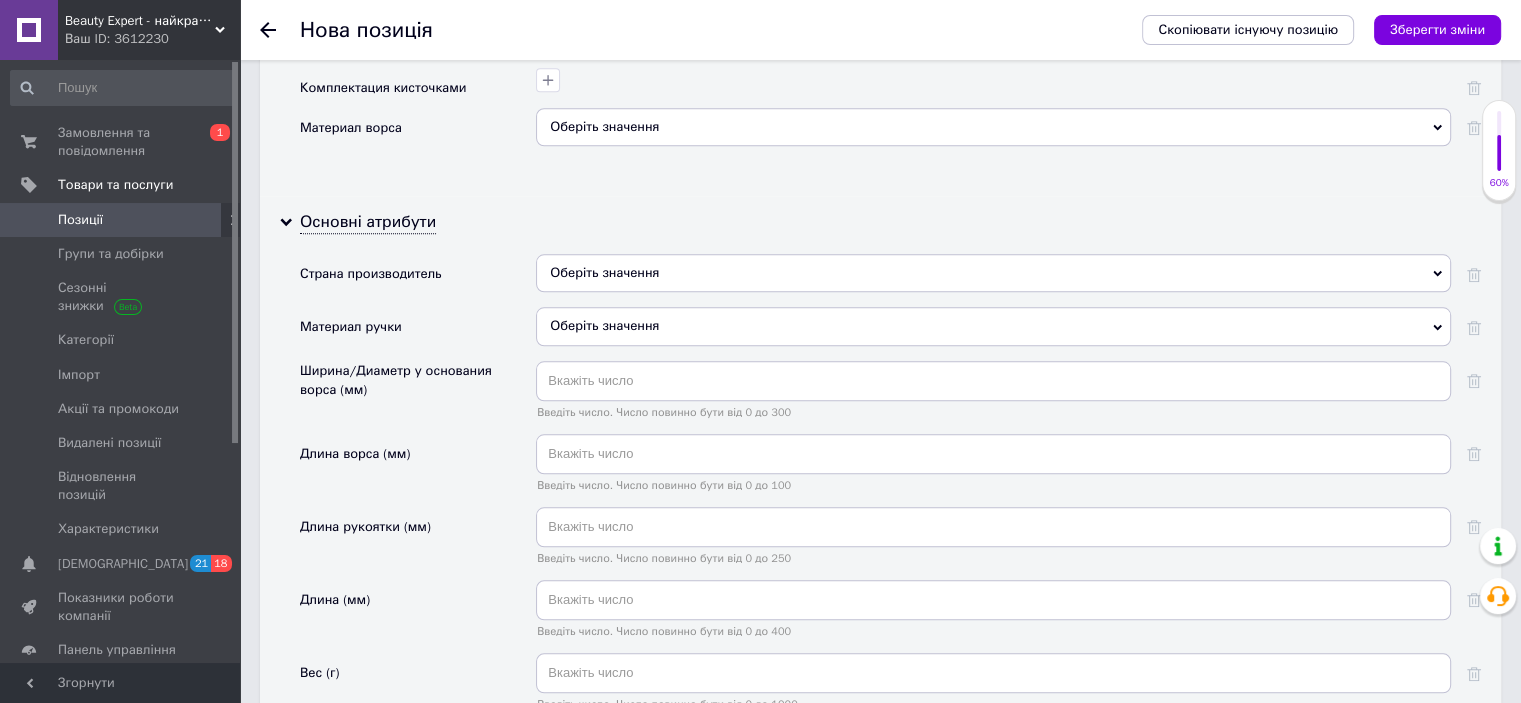 click on "Оберіть значення" at bounding box center (993, 326) 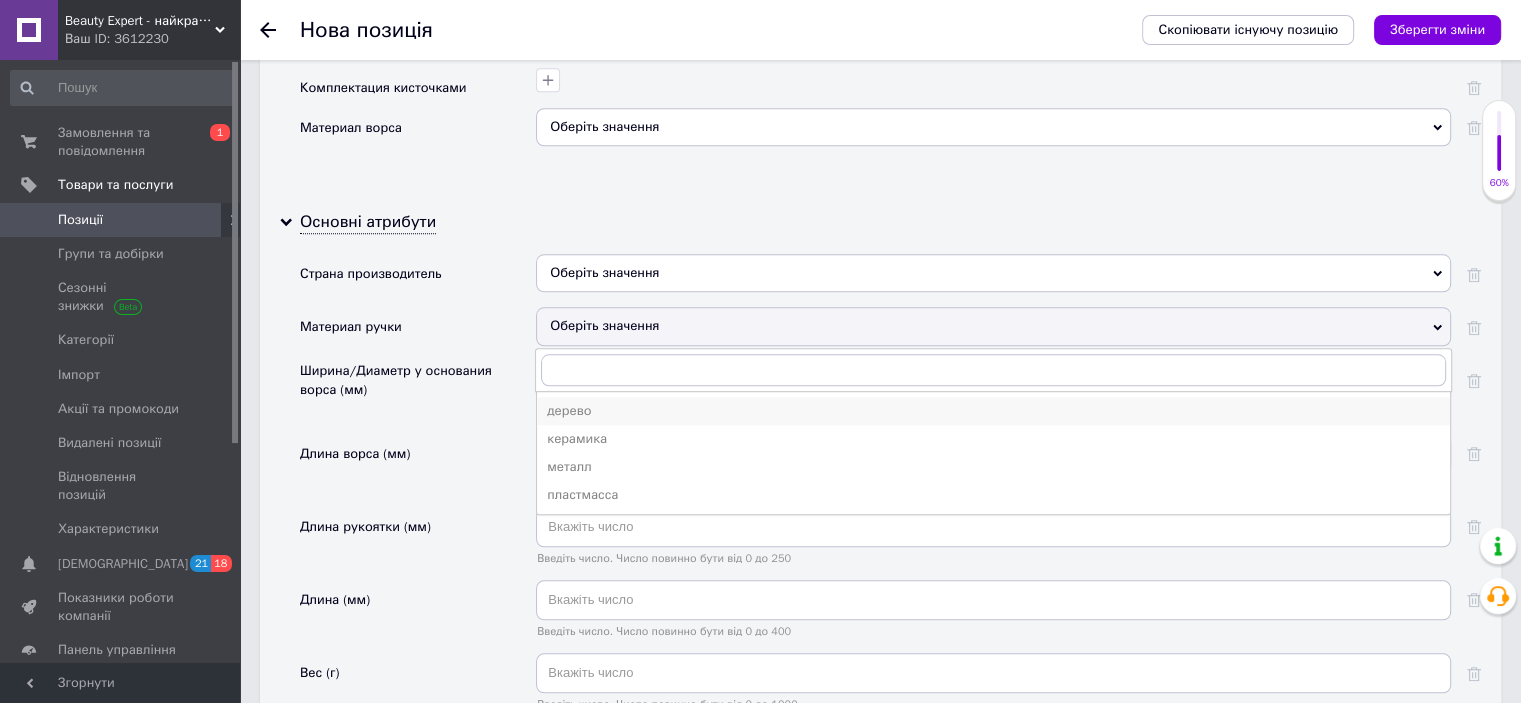 click on "дерево" at bounding box center [993, 411] 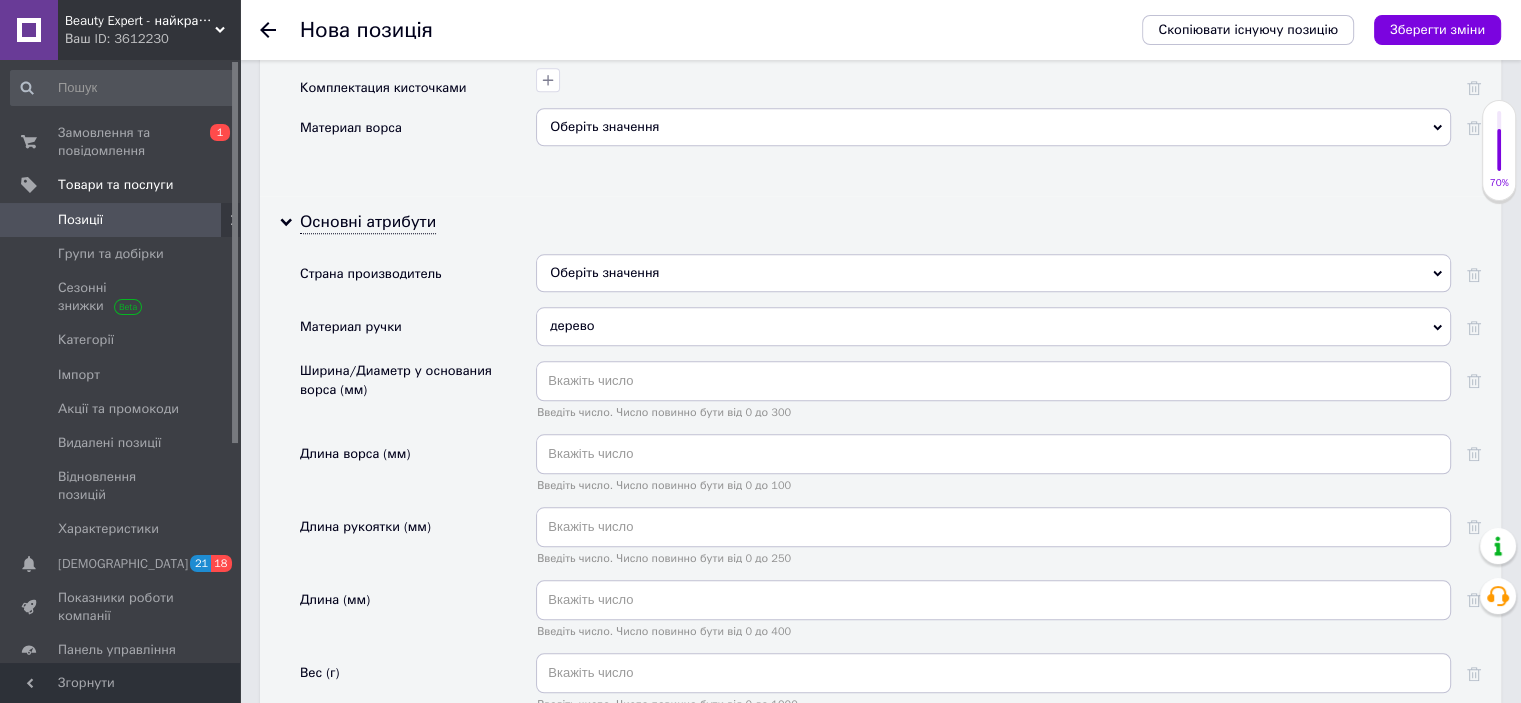 click at bounding box center [1466, 333] 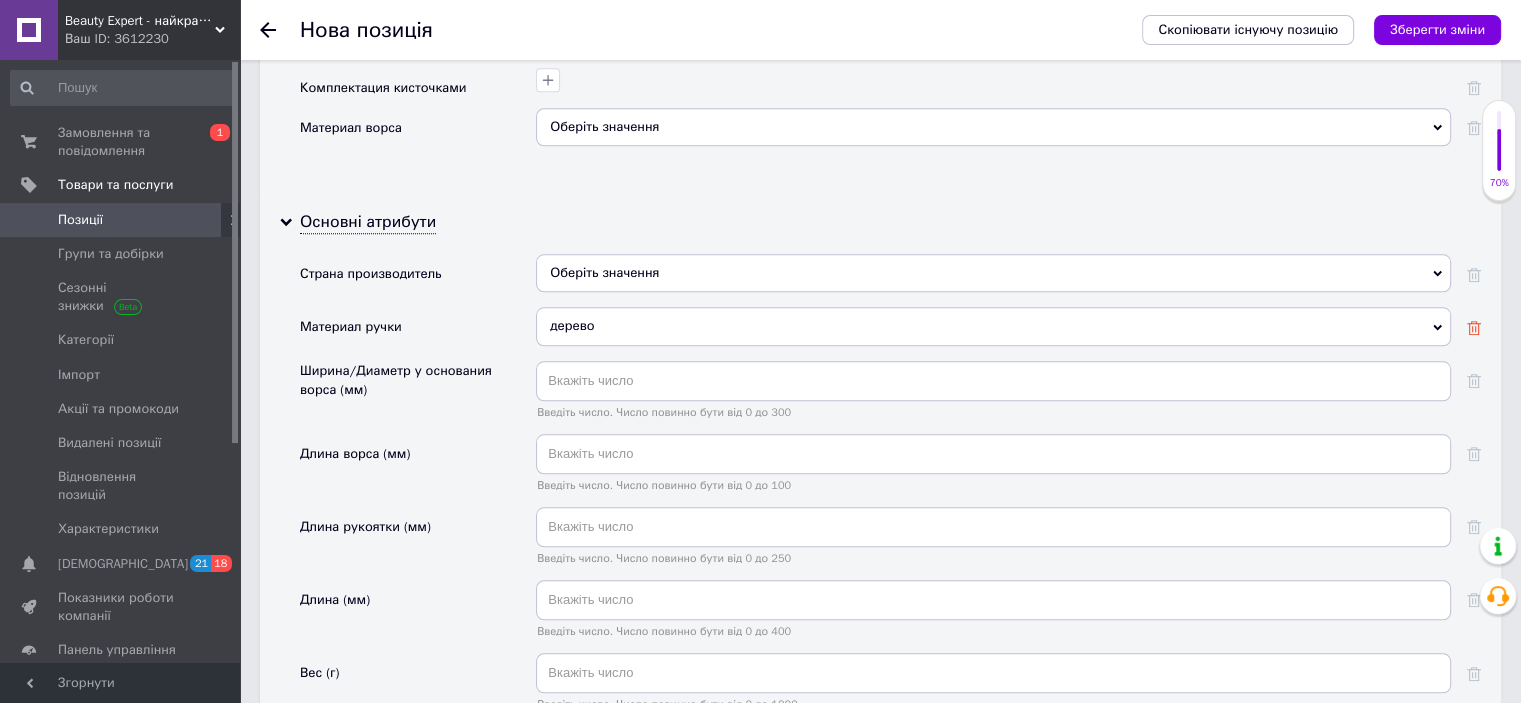click at bounding box center [1474, 327] 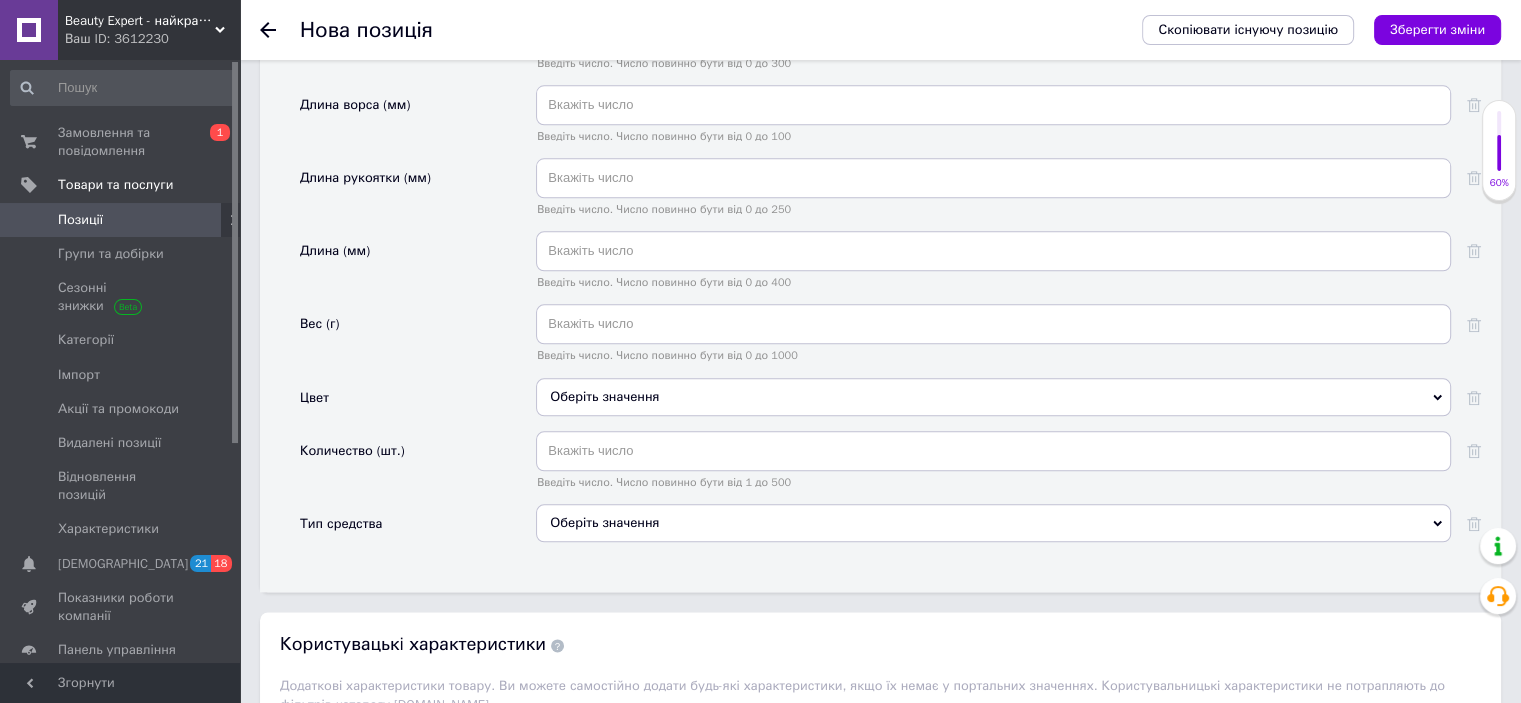scroll, scrollTop: 2300, scrollLeft: 0, axis: vertical 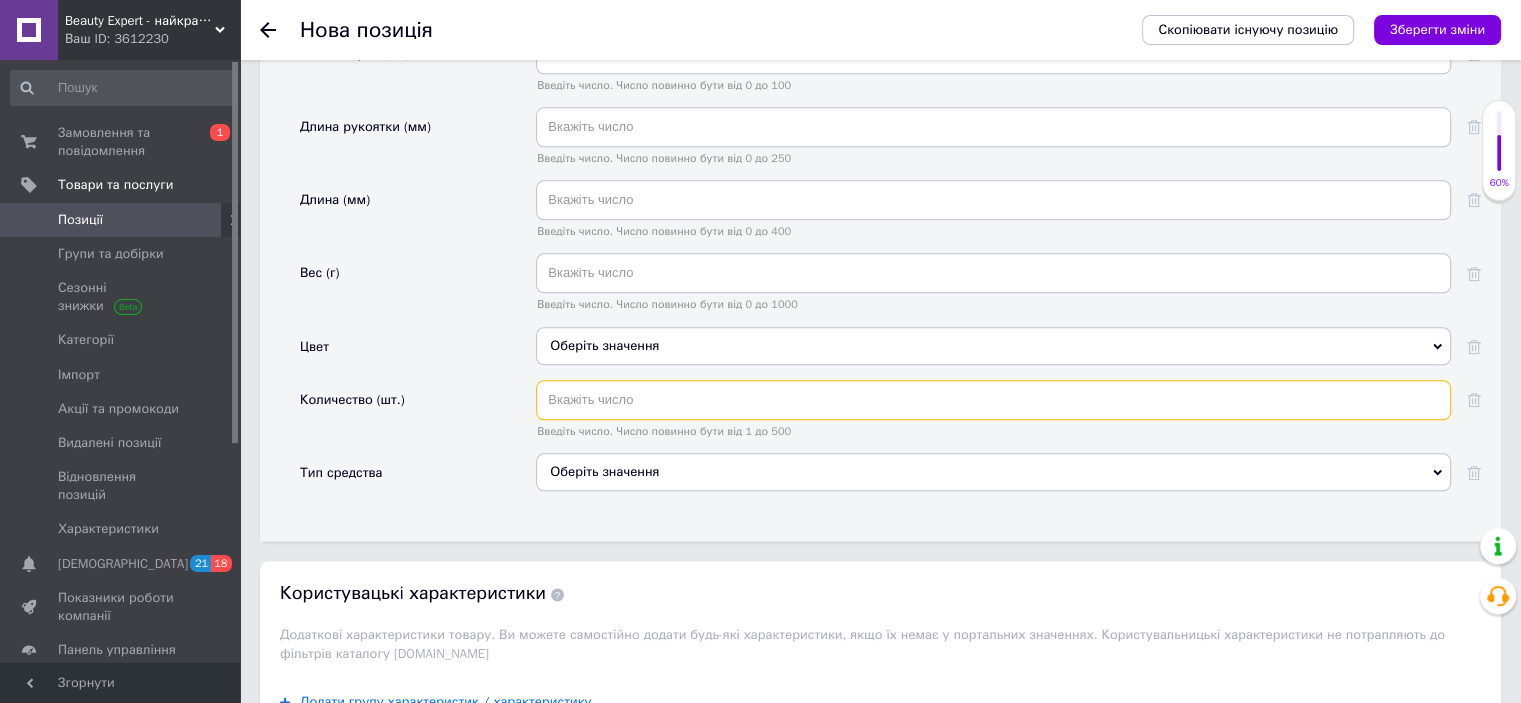 click at bounding box center (993, 400) 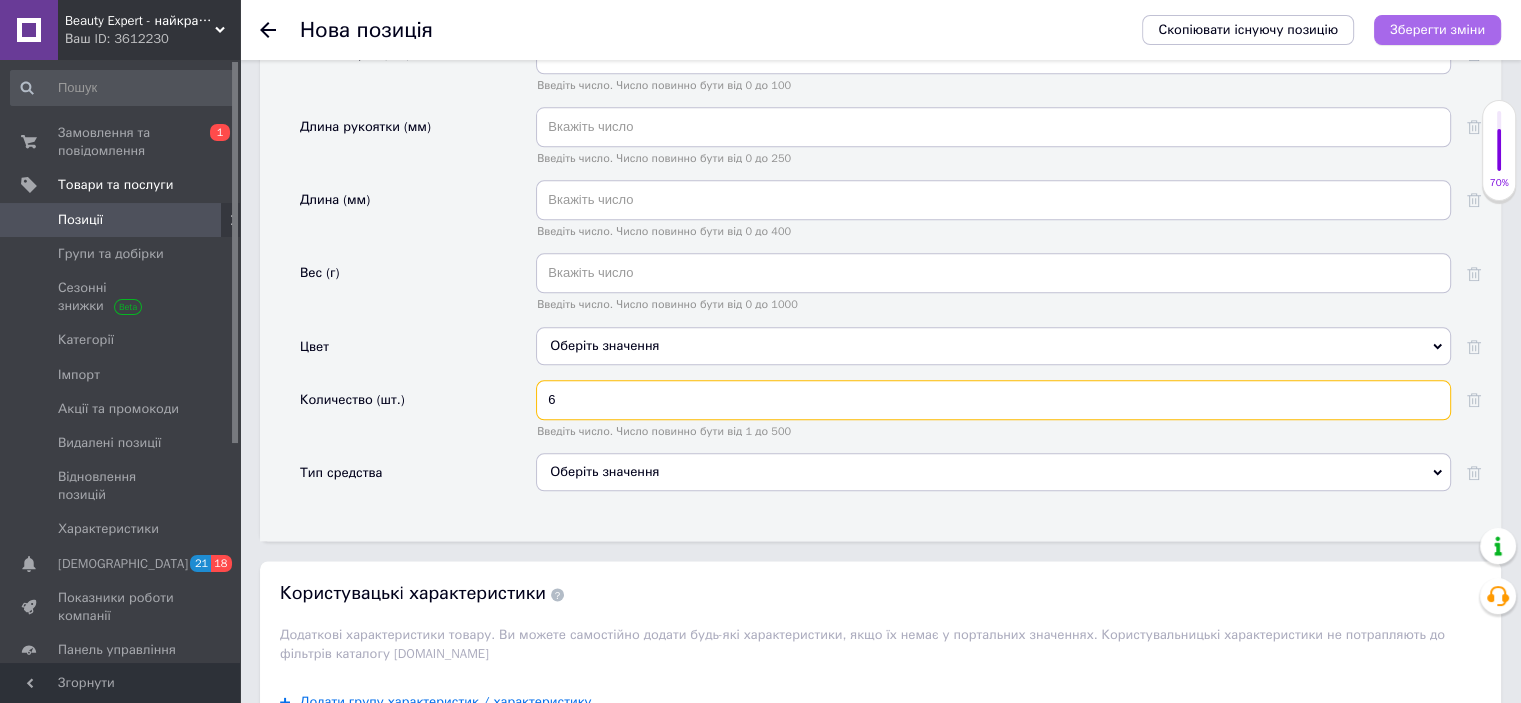 type on "6" 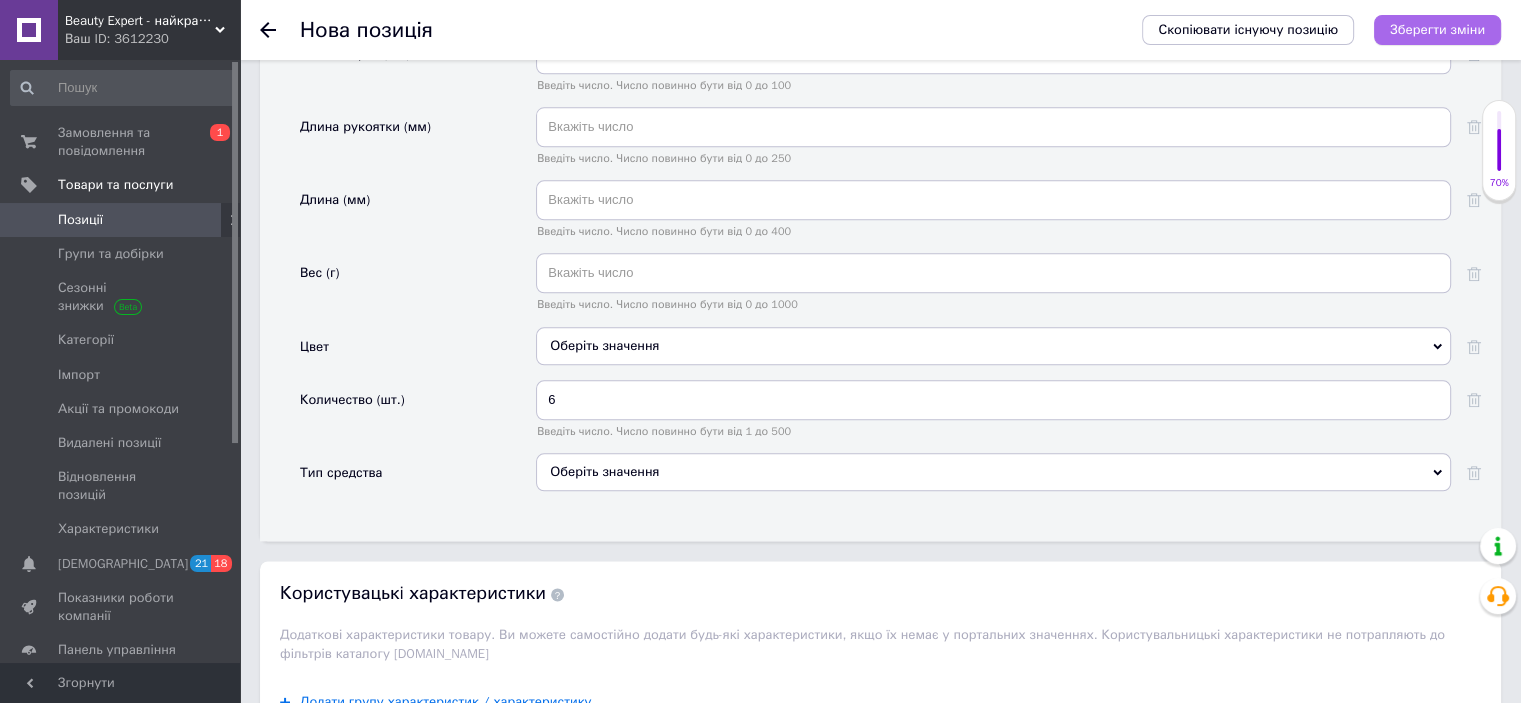 click on "Зберегти зміни" at bounding box center (1437, 29) 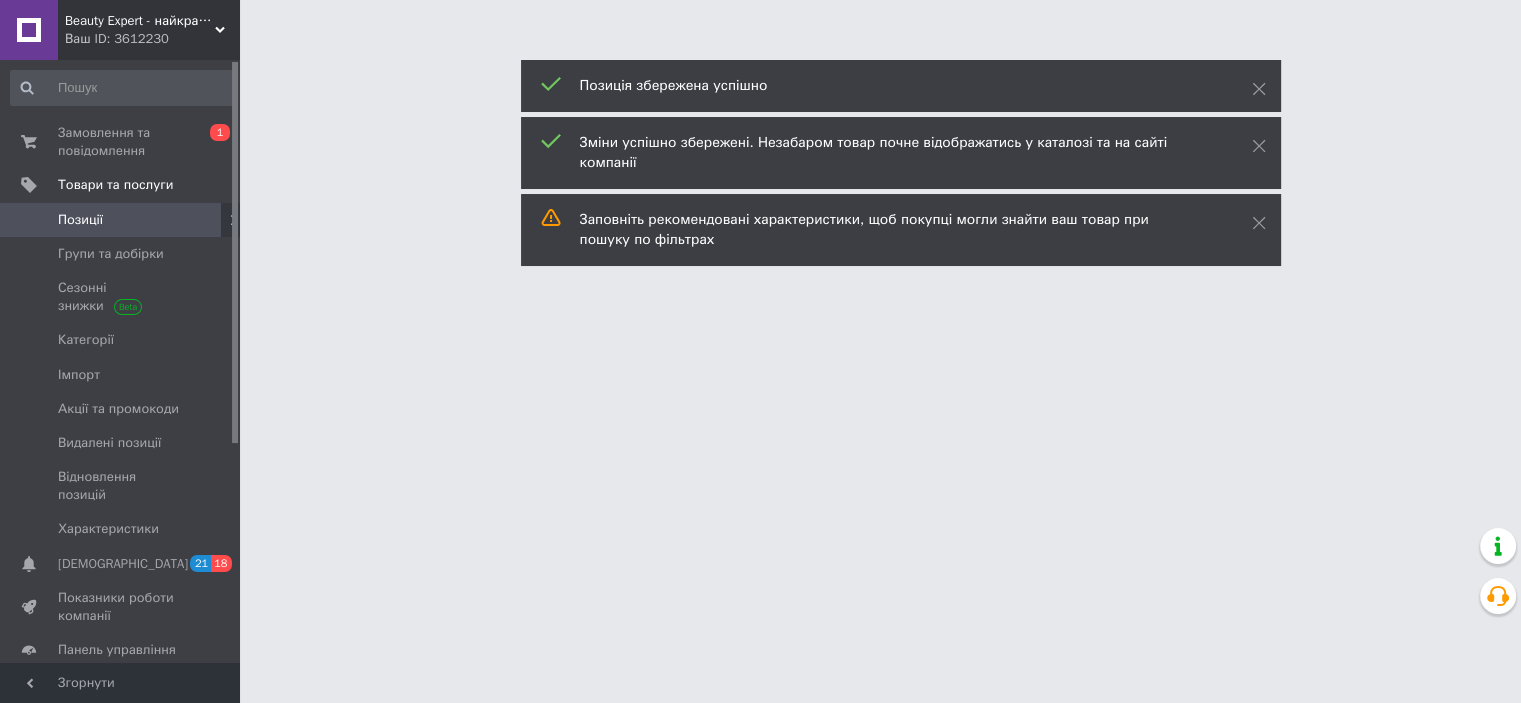 scroll, scrollTop: 0, scrollLeft: 0, axis: both 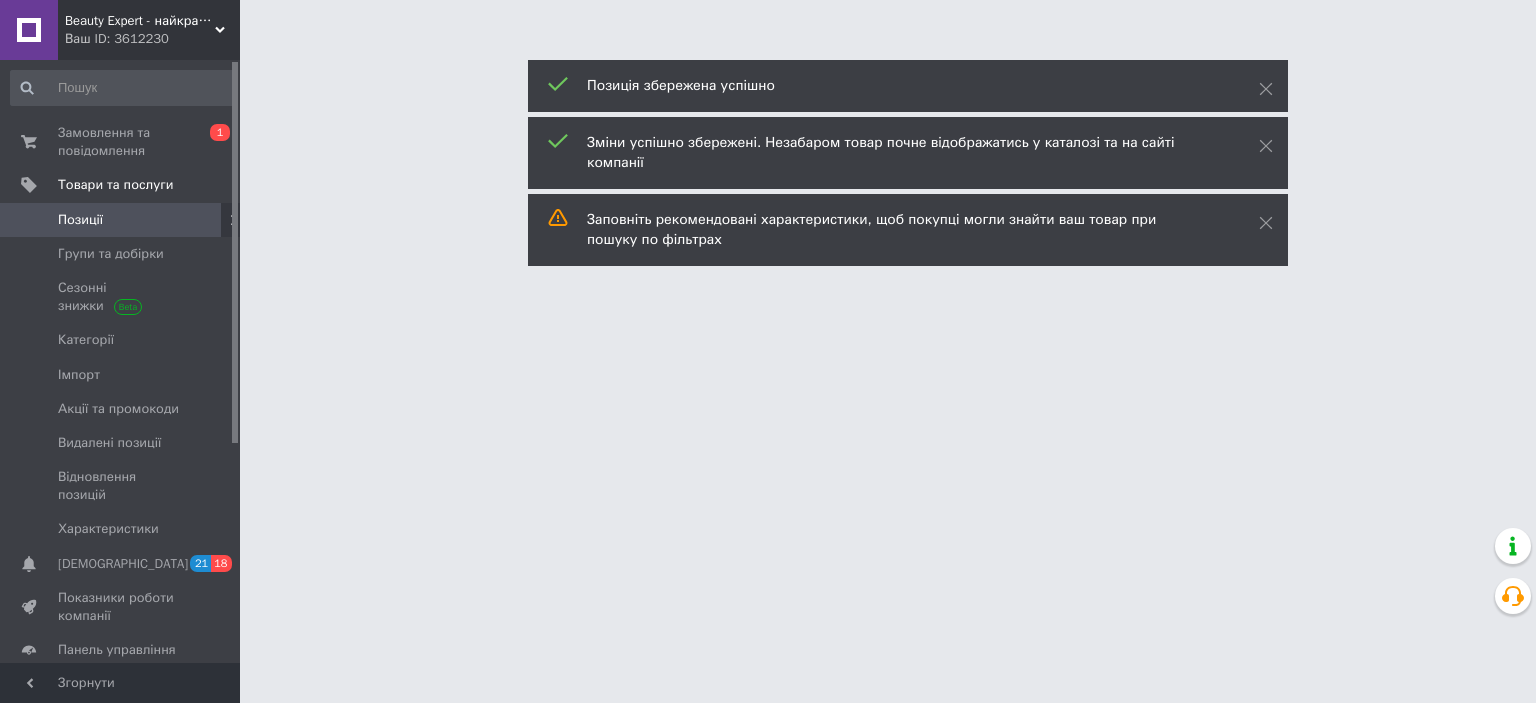 click on "Beauty Expert - найкращі ціни, швидка відправка Ваш ID: 3612230 Сайт Beauty Expert - найкращі ціни, швид... Кабінет покупця Перевірити стан системи Сторінка на порталі Focusvision Довідка Вийти Замовлення та повідомлення 0 1 Товари та послуги Позиції Групи та добірки Сезонні знижки Категорії Імпорт Акції та промокоди Видалені позиції Відновлення позицій Характеристики Сповіщення 21 18 Показники роботи компанії Панель управління Відгуки Клієнти Каталог ProSale Аналітика Інструменти веб-майстра та SEO Управління сайтом Маркет" at bounding box center [768, 25] 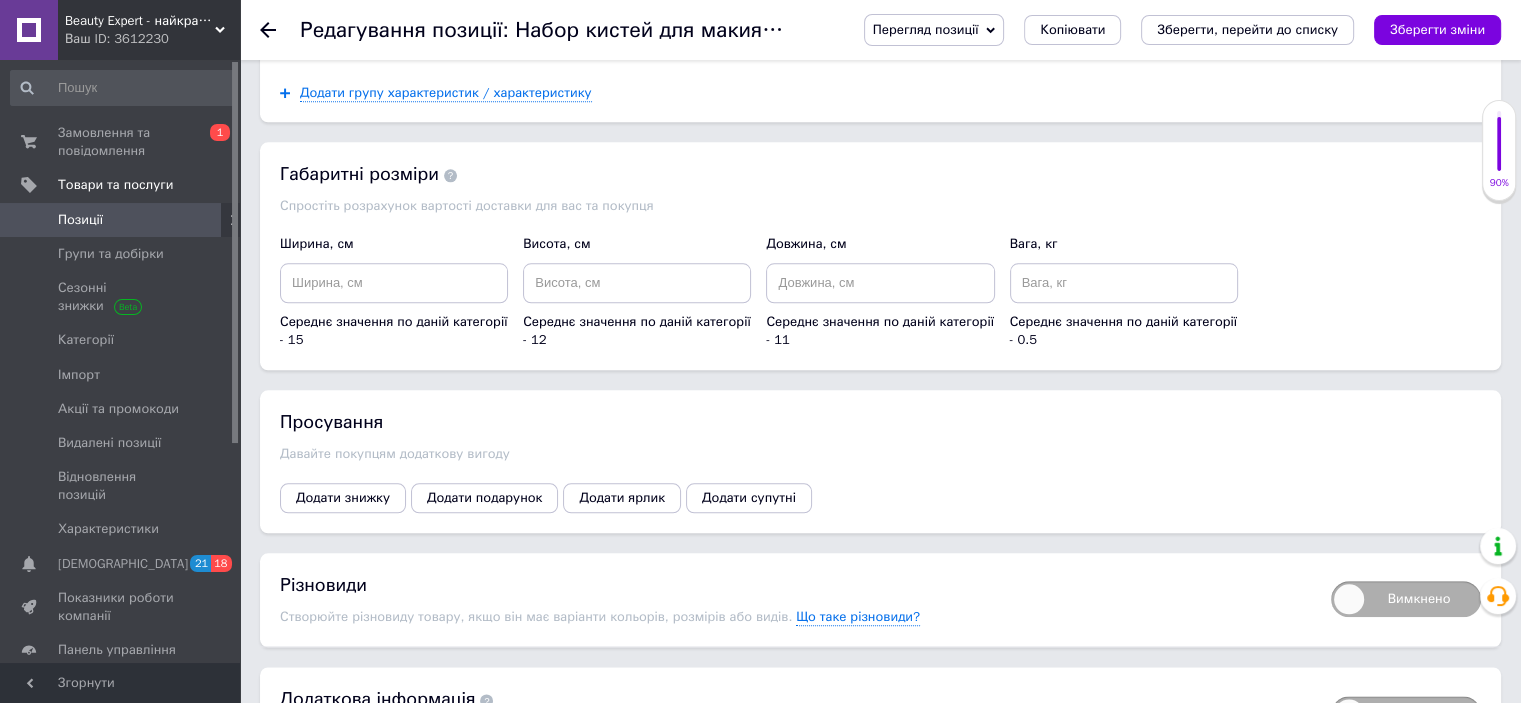 scroll, scrollTop: 1996, scrollLeft: 0, axis: vertical 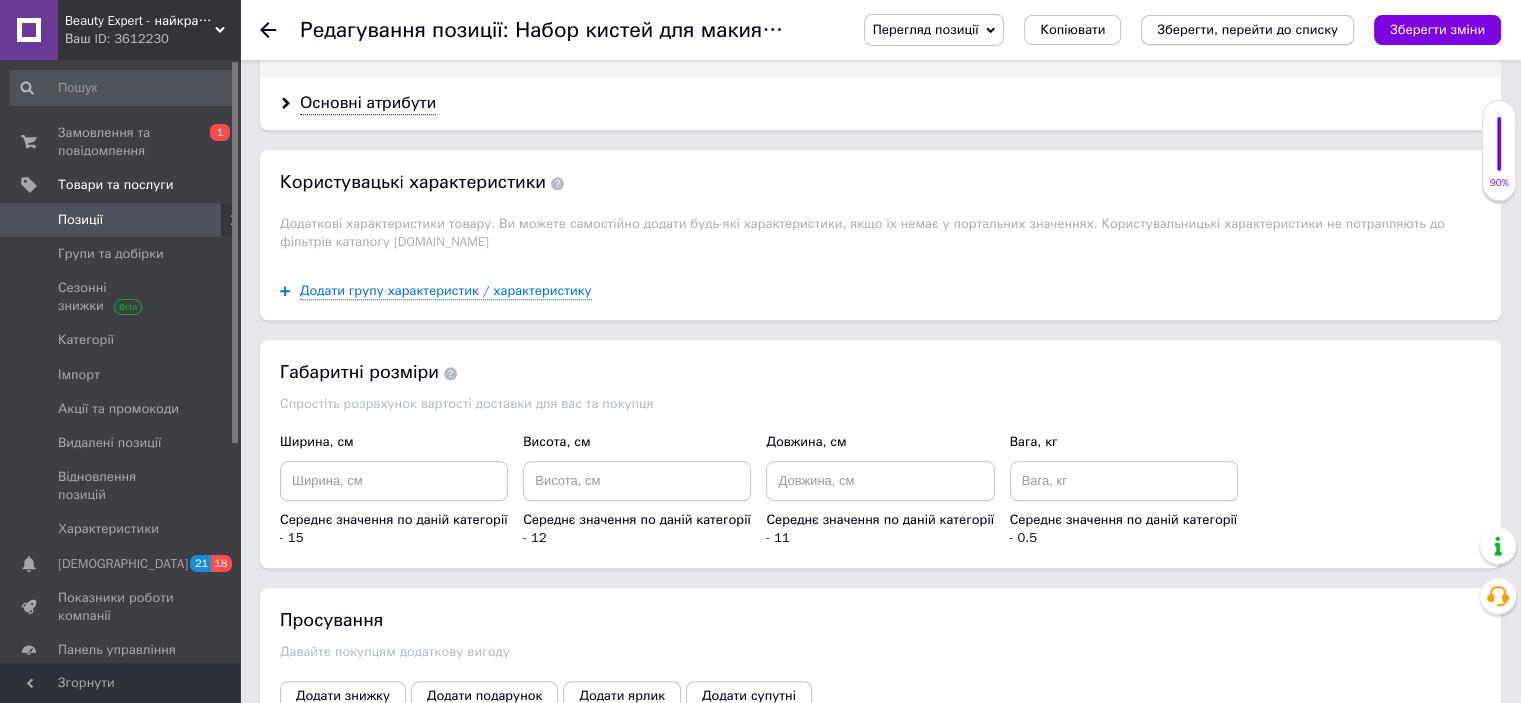 click on "Зберегти, перейти до списку" at bounding box center [1247, 30] 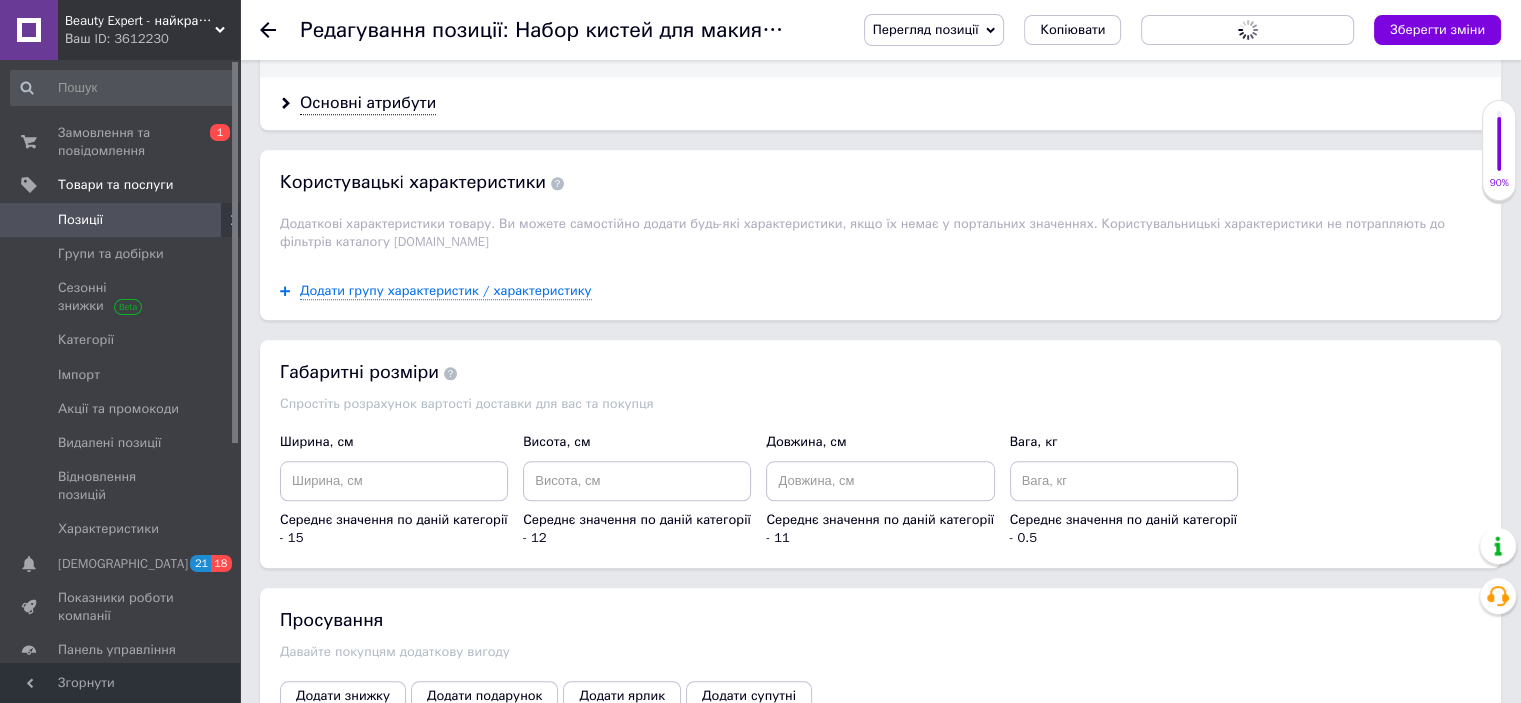 scroll, scrollTop: 0, scrollLeft: 0, axis: both 